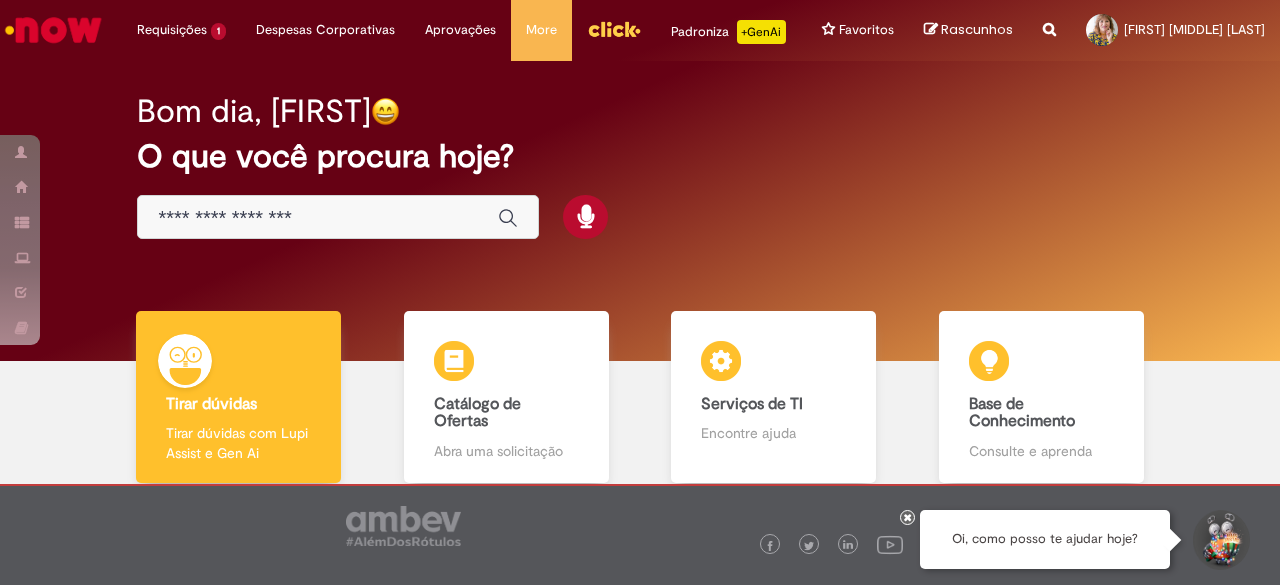 scroll, scrollTop: 0, scrollLeft: 0, axis: both 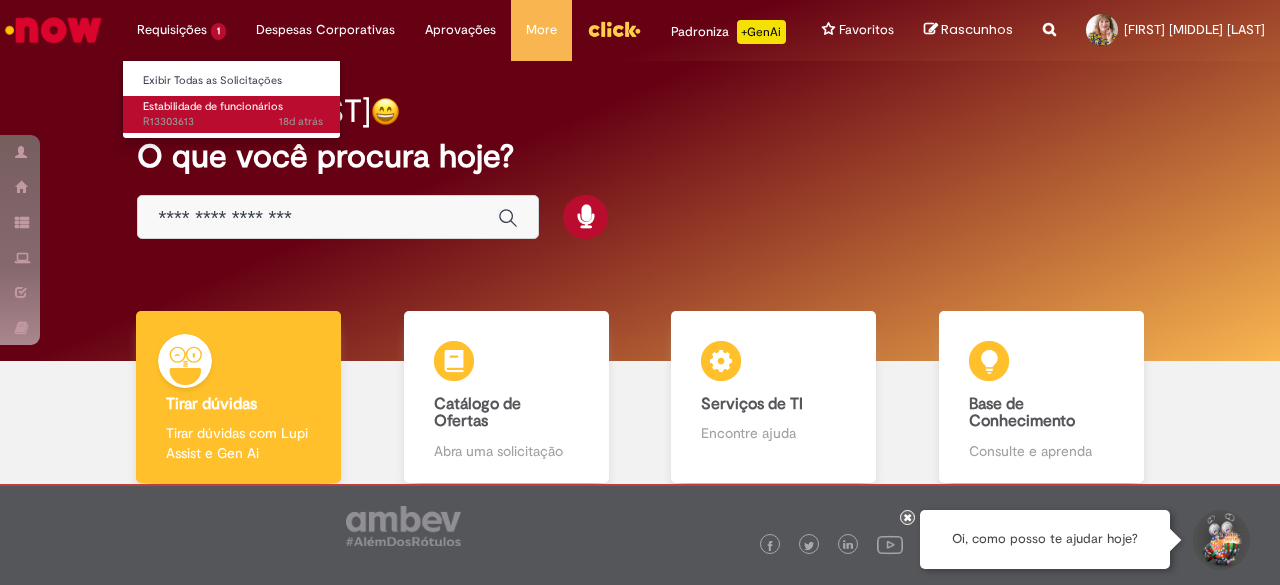 click on "Estabilidade de funcionários" at bounding box center (213, 106) 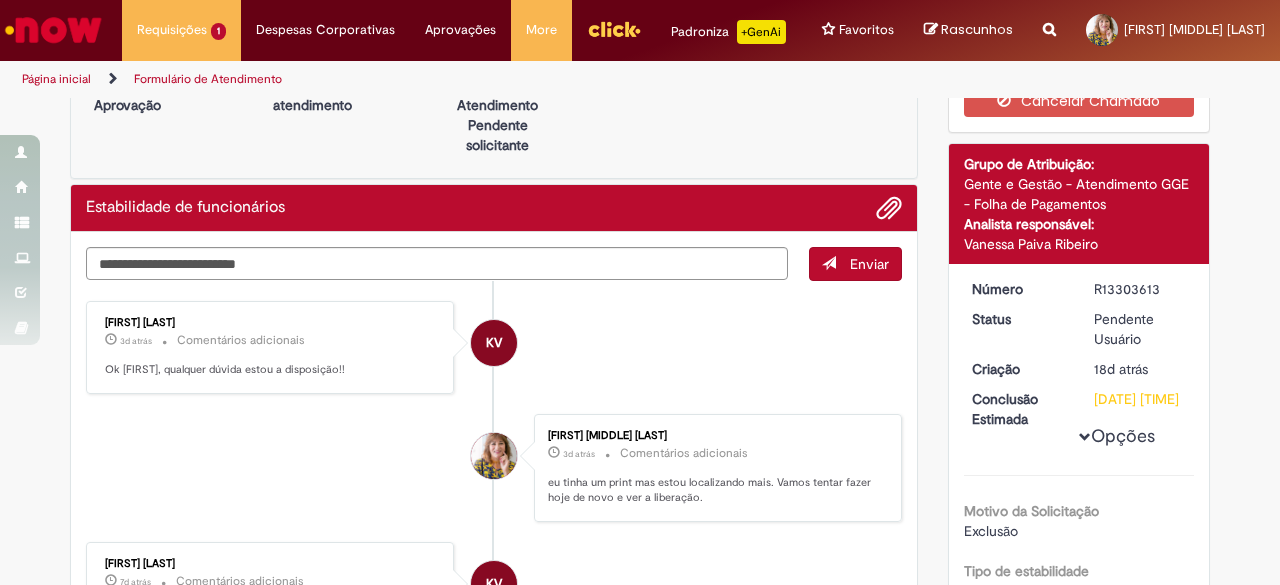 scroll, scrollTop: 0, scrollLeft: 0, axis: both 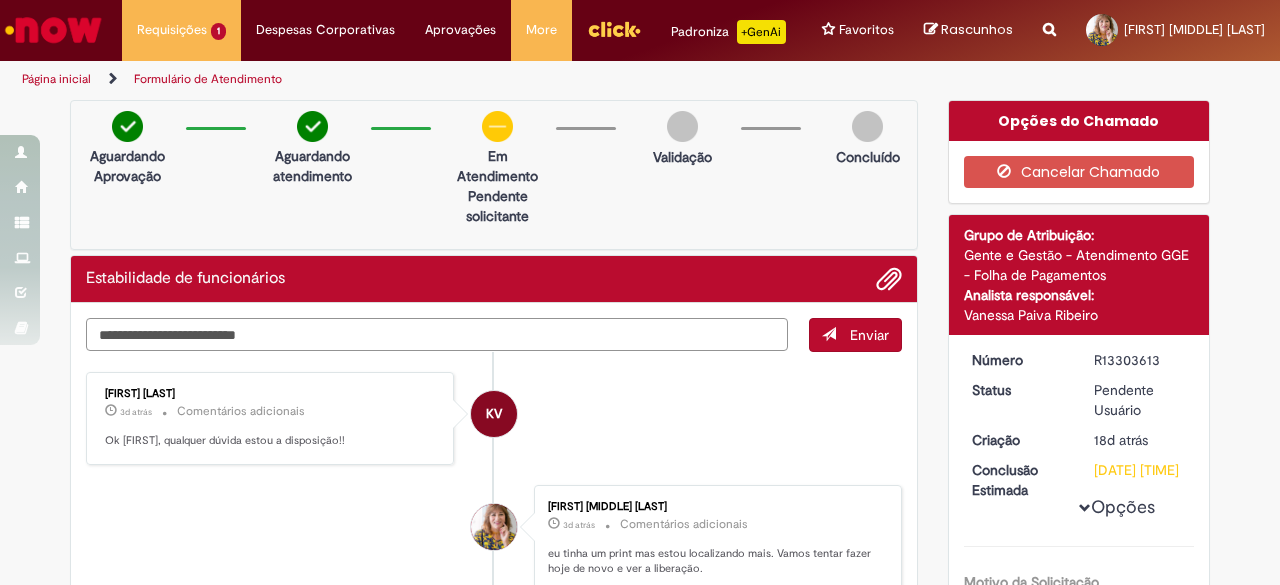 click at bounding box center [437, 334] 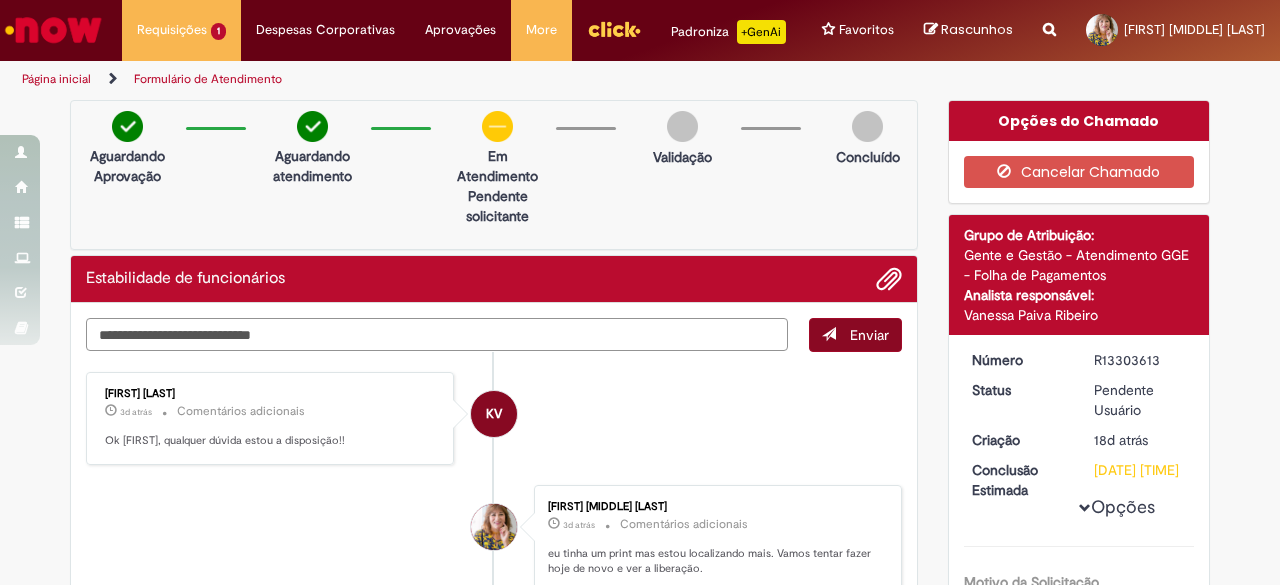 type on "**********" 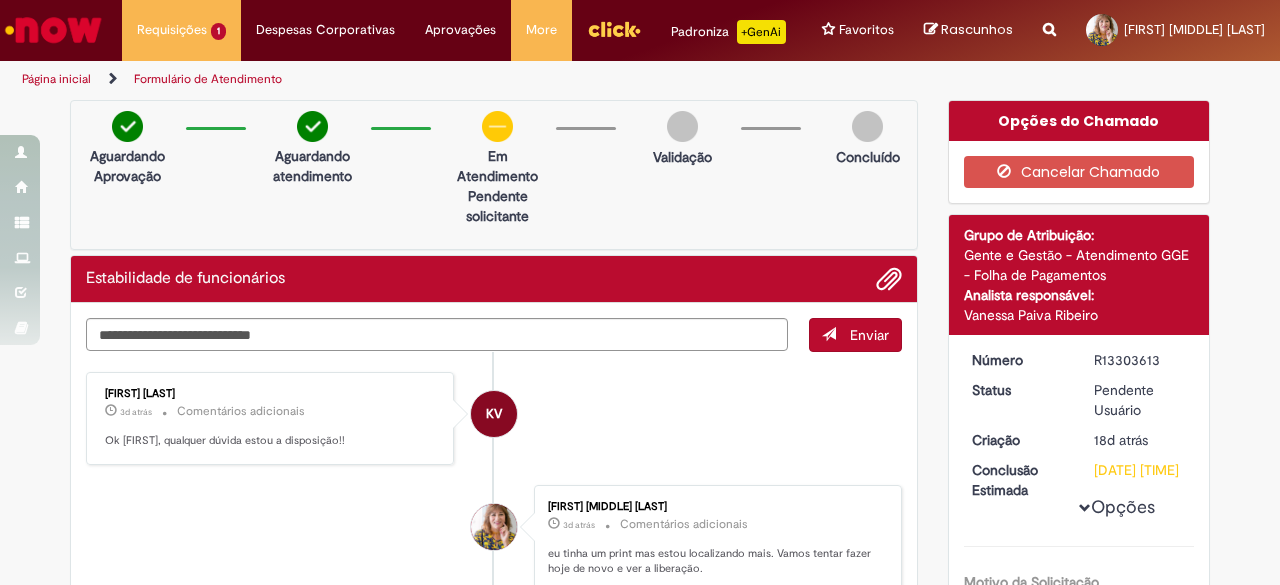 click on "Enviar" at bounding box center (869, 335) 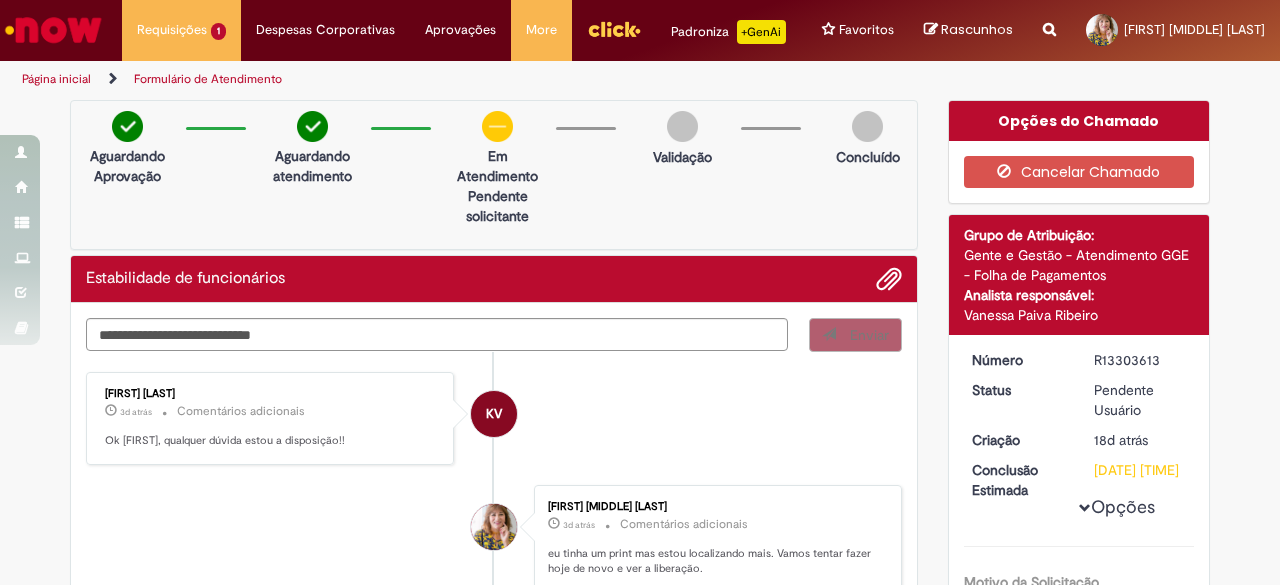 type 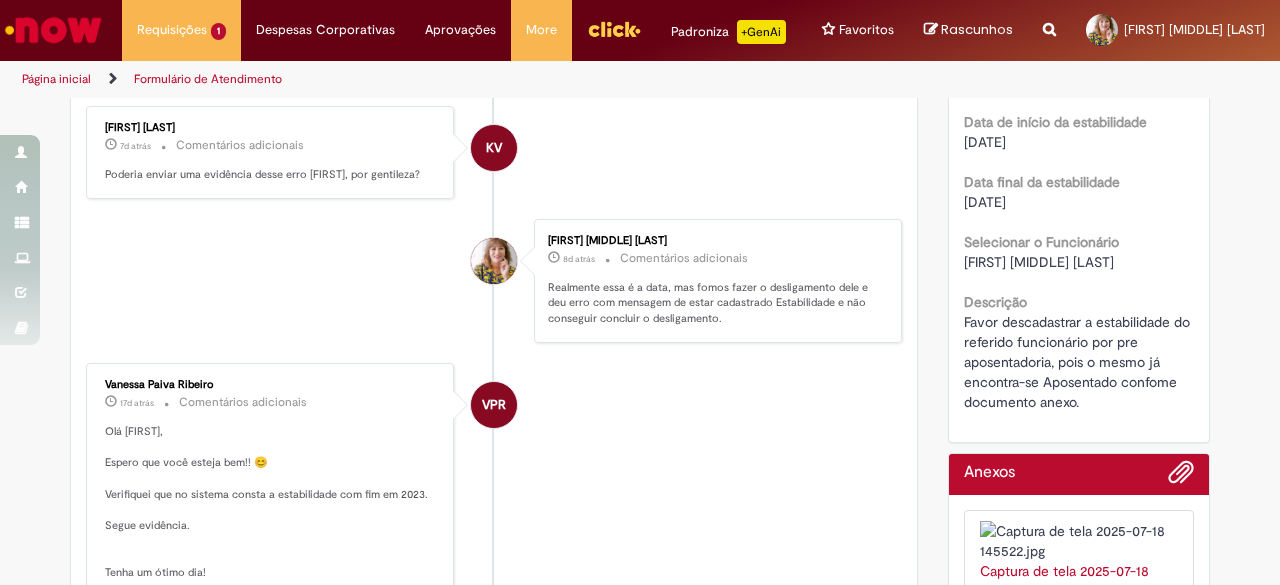 scroll, scrollTop: 400, scrollLeft: 0, axis: vertical 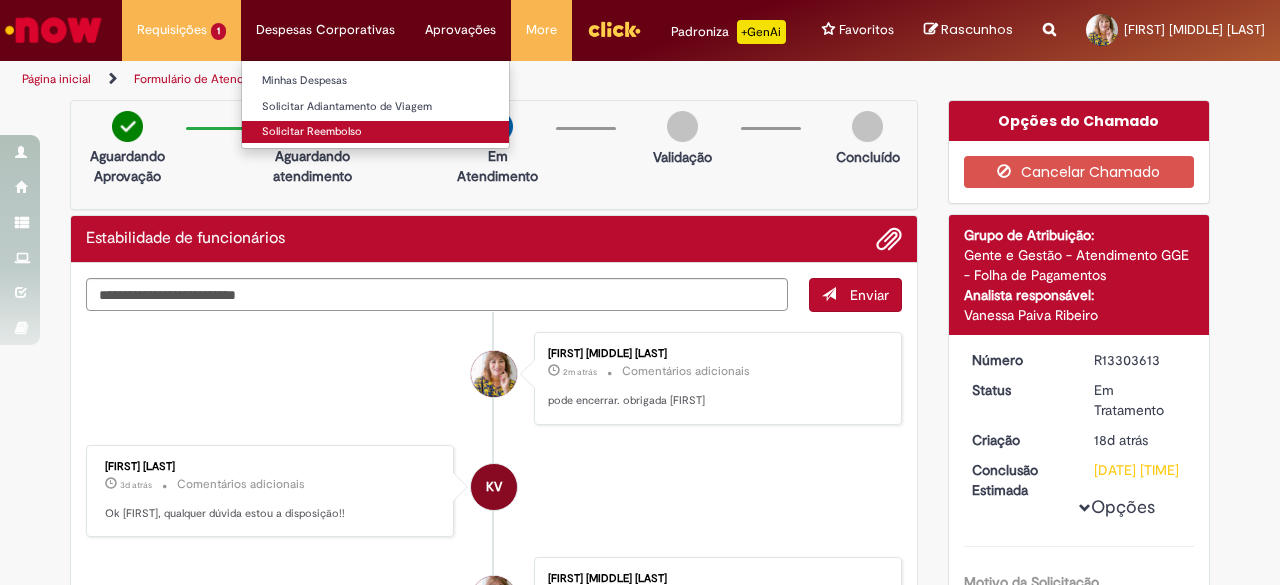 click on "Solicitar Reembolso" at bounding box center (375, 132) 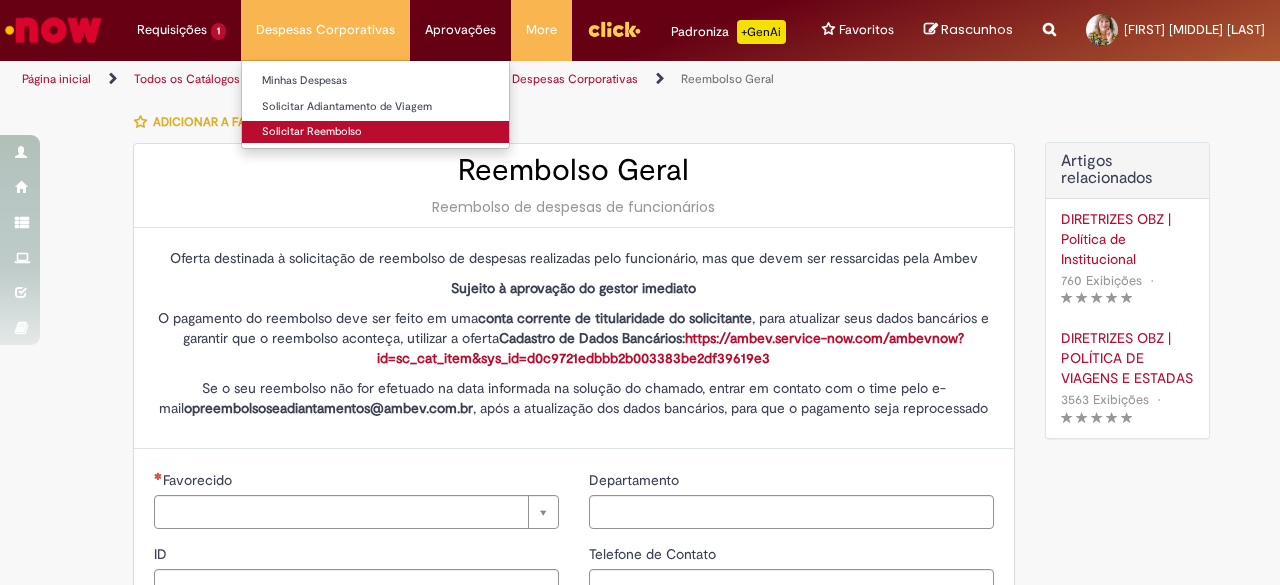 type on "********" 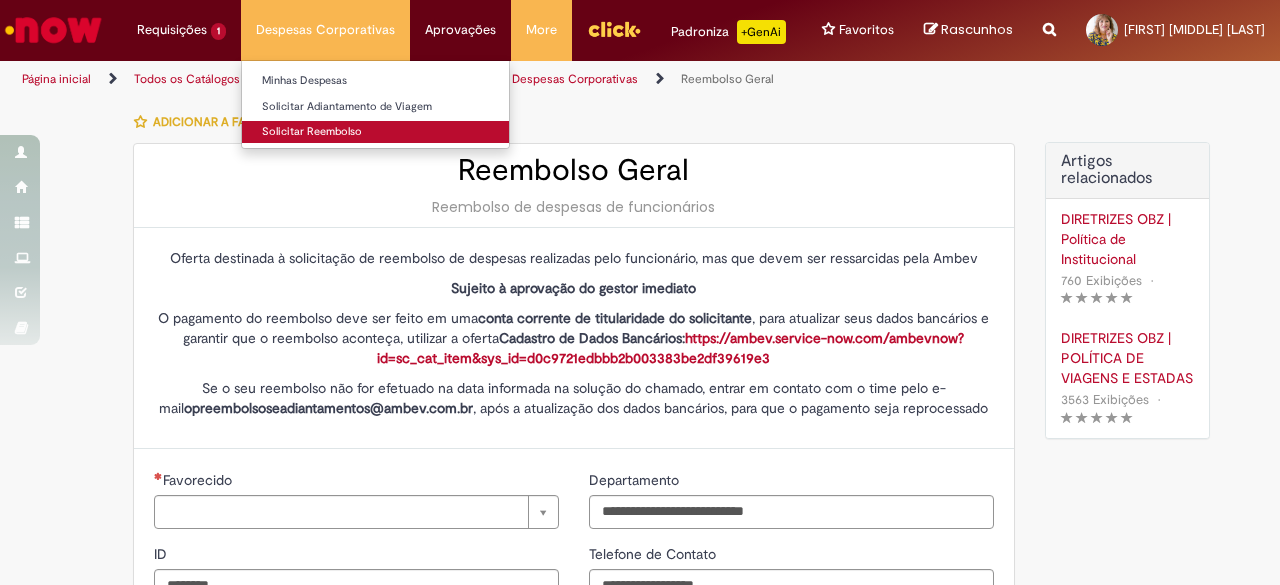 type on "**********" 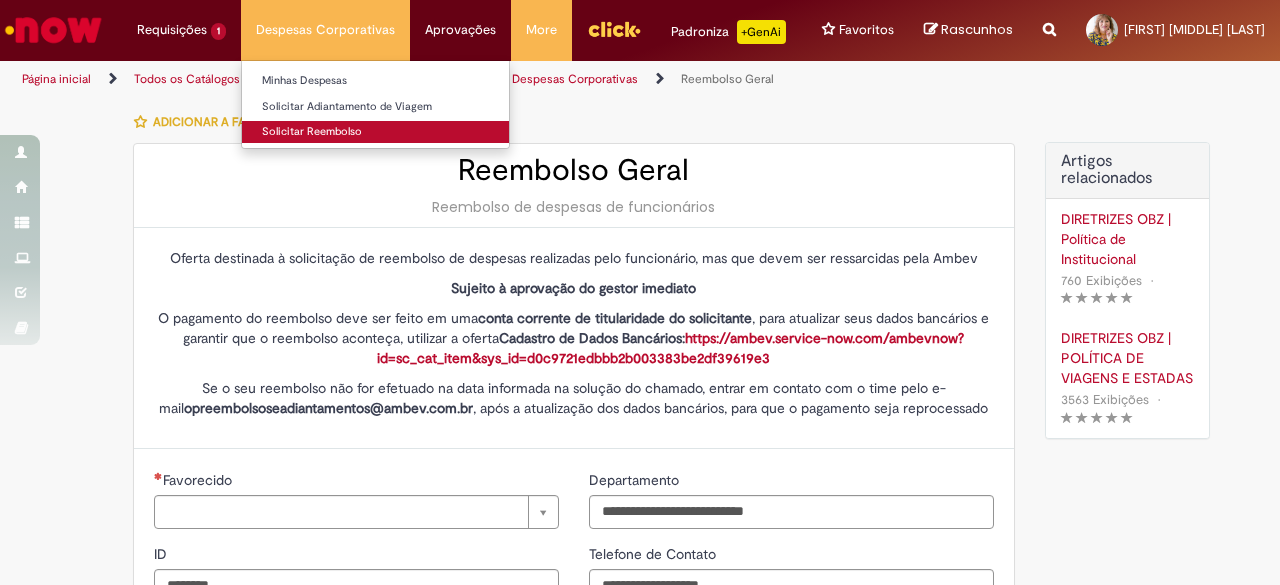 type on "**********" 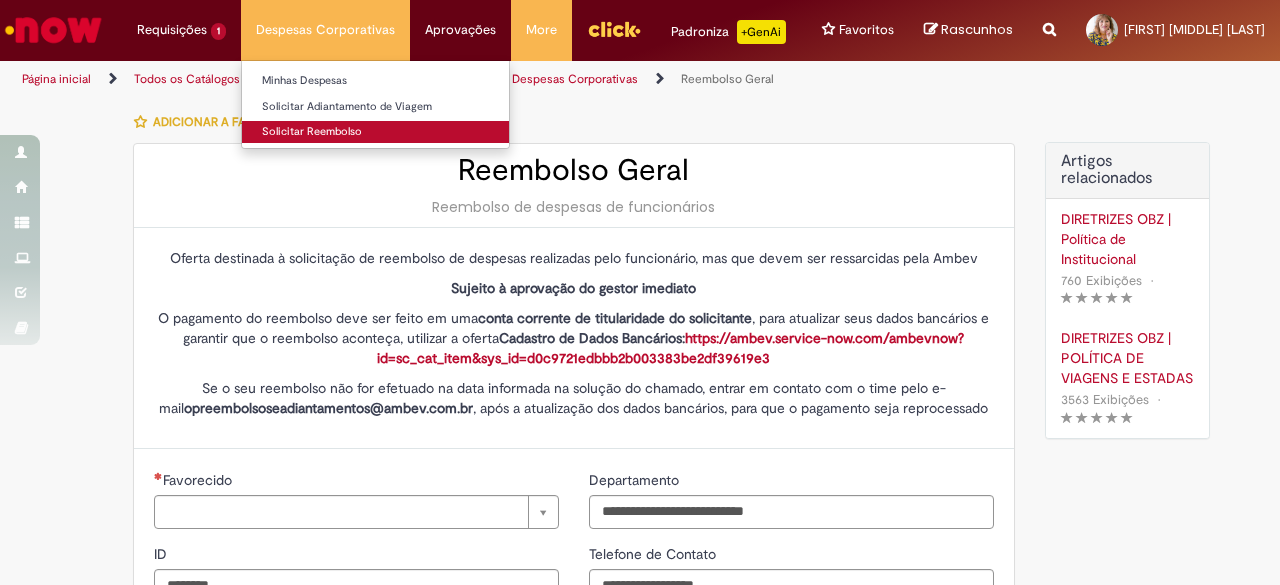 type on "**********" 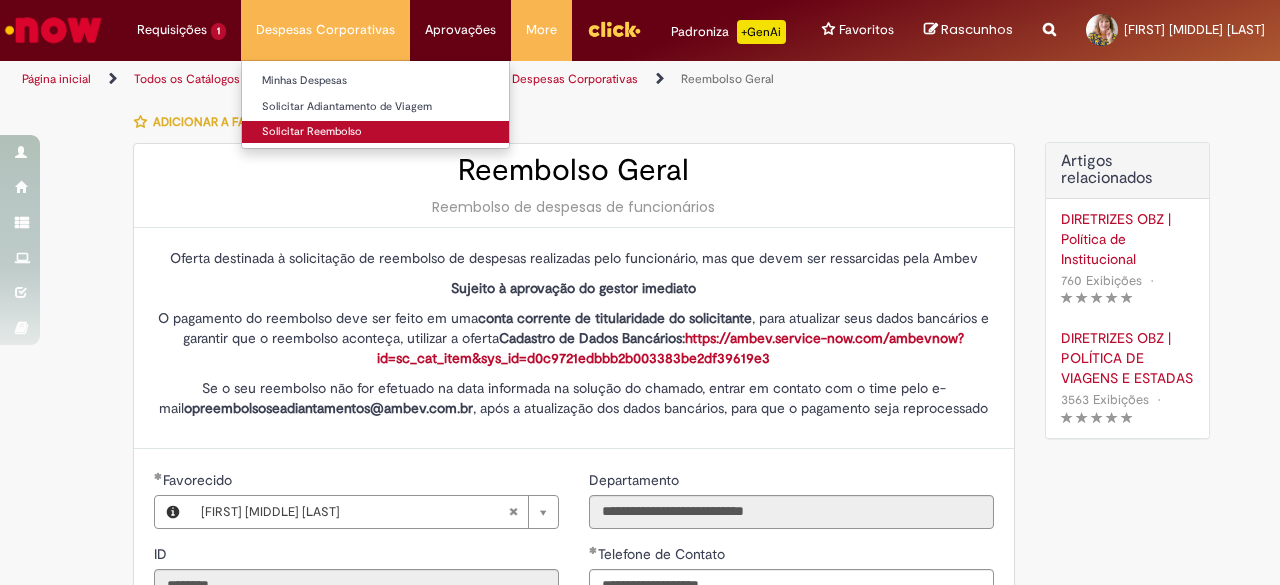 click on "Solicitar Reembolso" at bounding box center (375, 132) 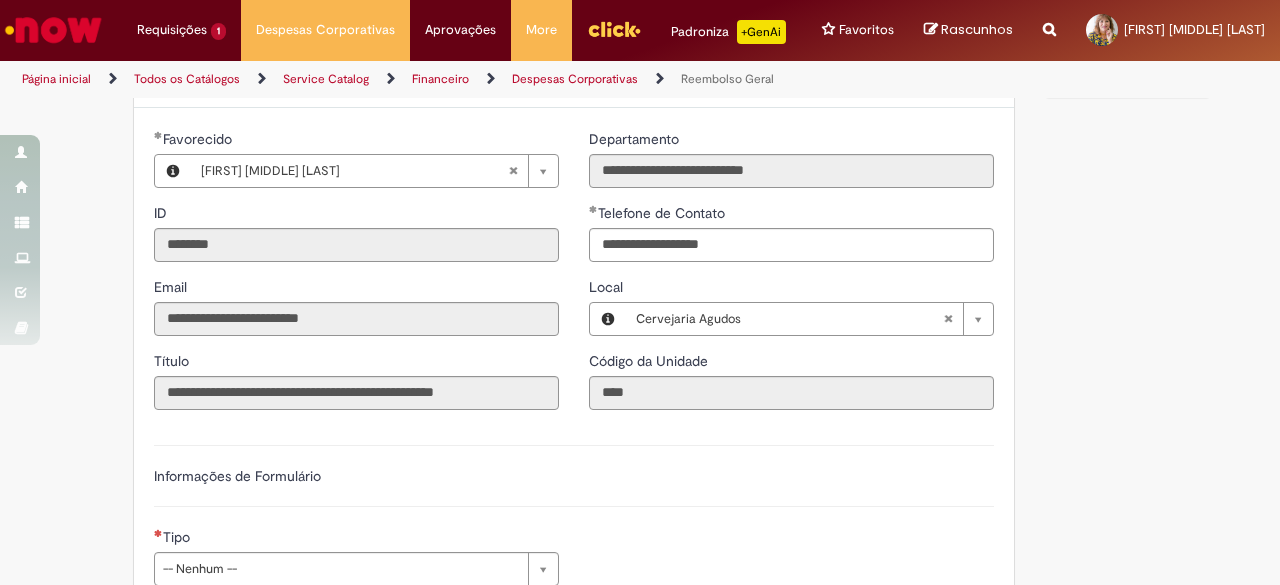 scroll, scrollTop: 700, scrollLeft: 0, axis: vertical 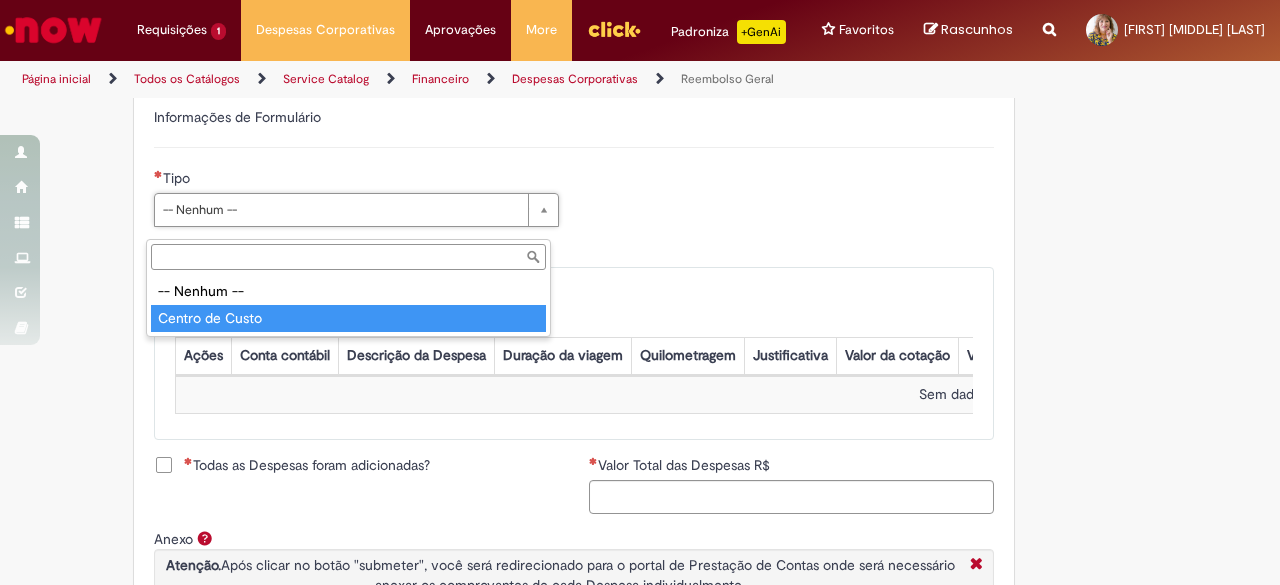 type on "**********" 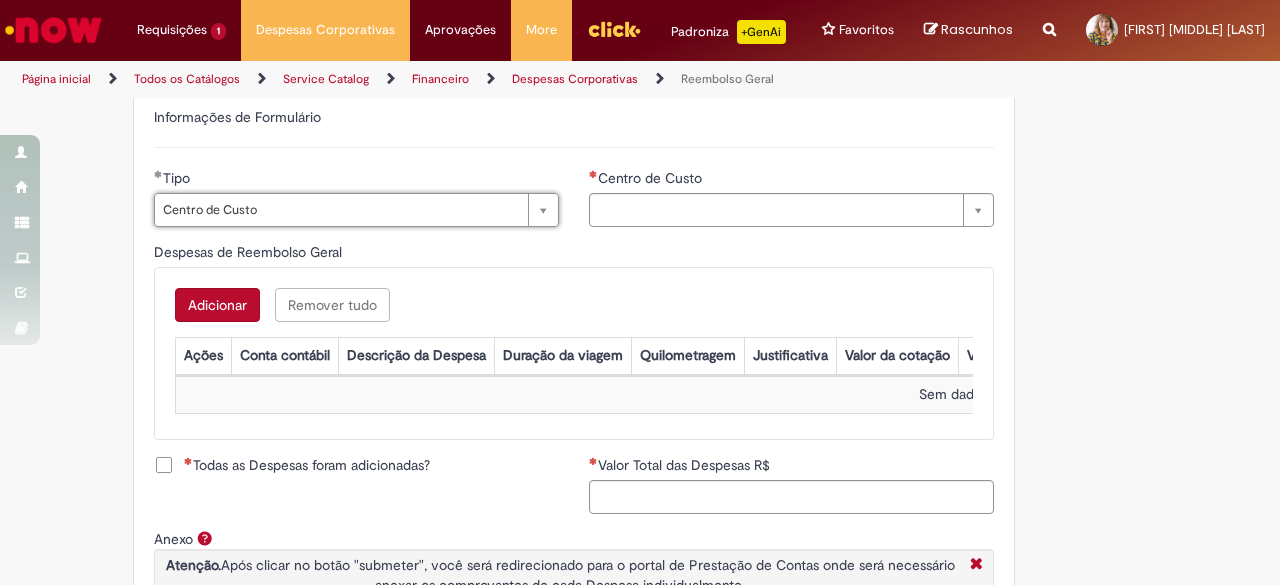 type on "**********" 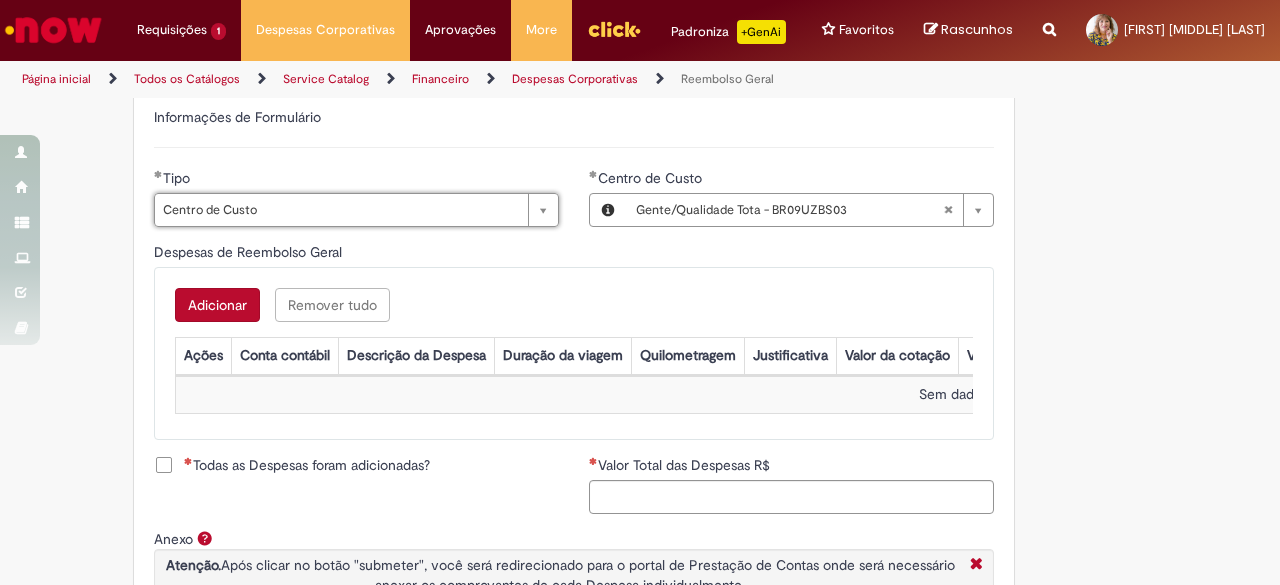 click on "Adicionar" at bounding box center (217, 305) 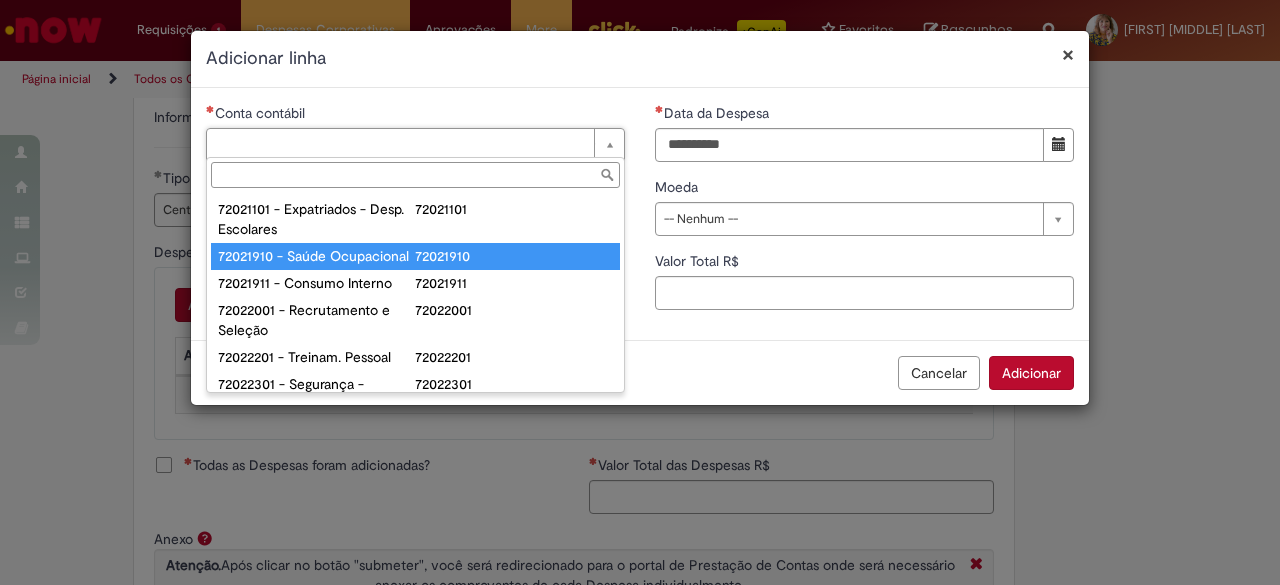 type on "**********" 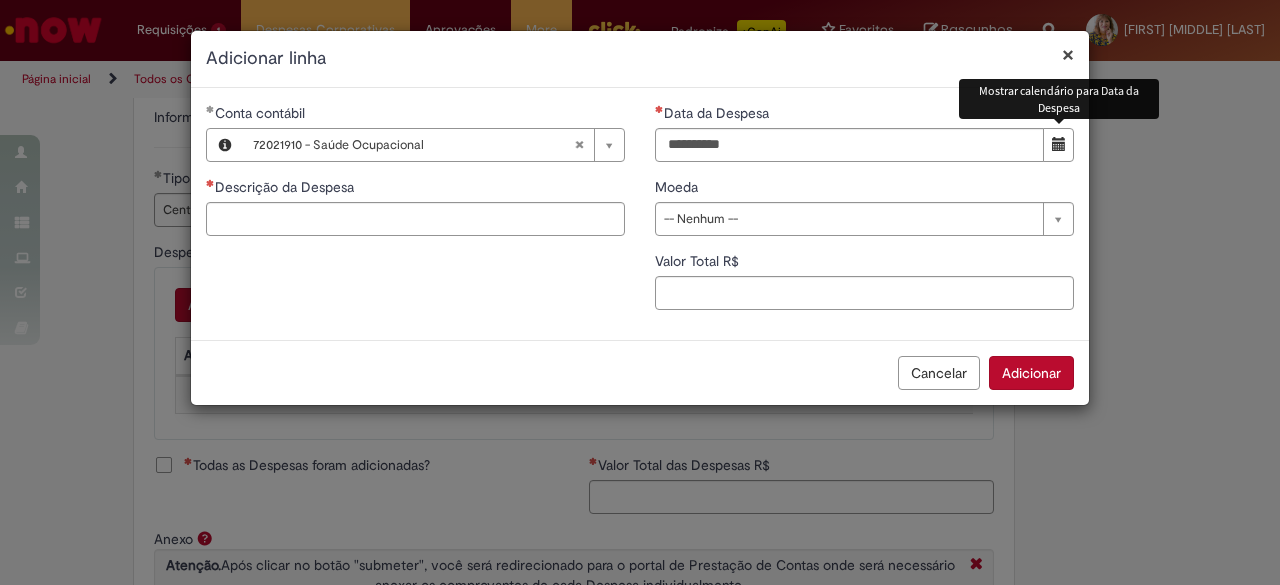 click at bounding box center [1059, 144] 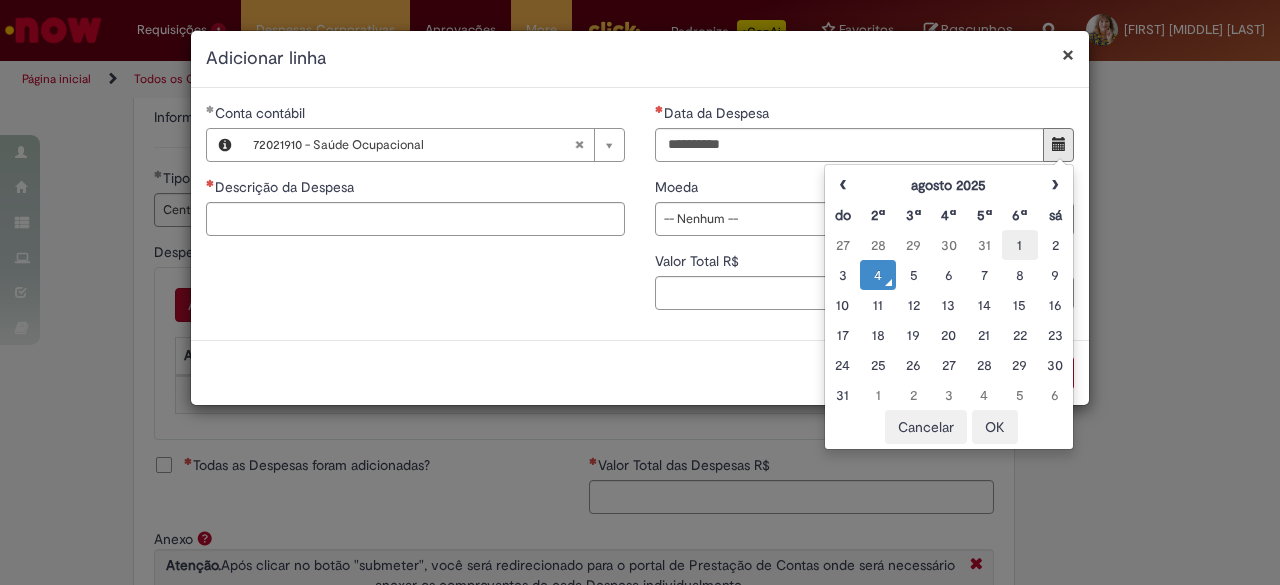click on "1" at bounding box center (1019, 245) 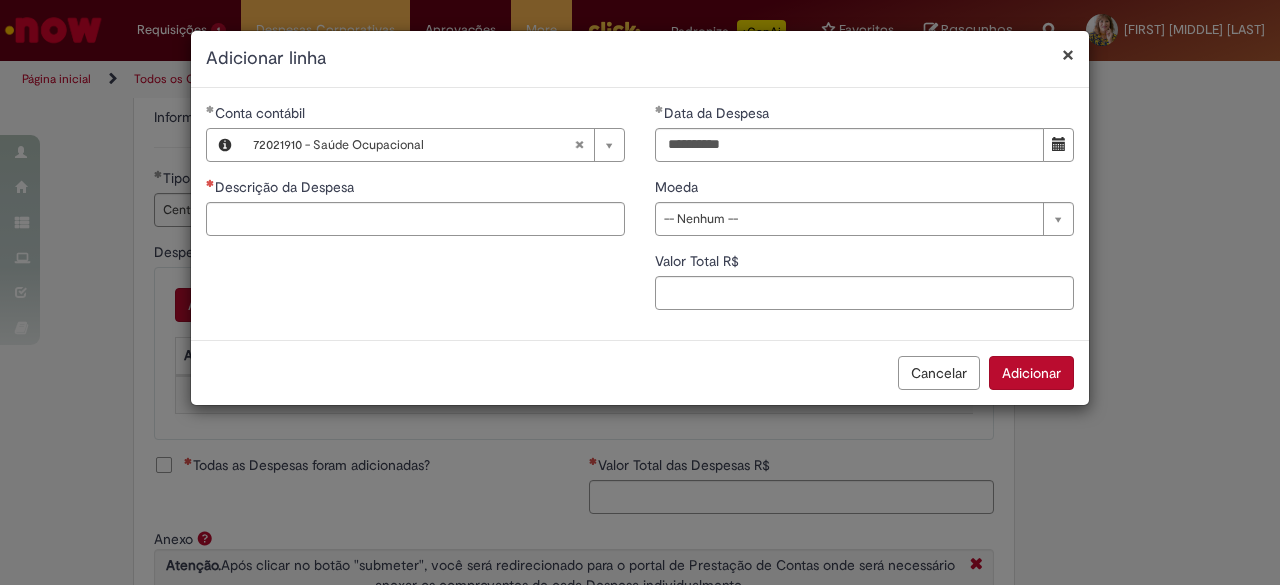 click on "**********" at bounding box center (640, 292) 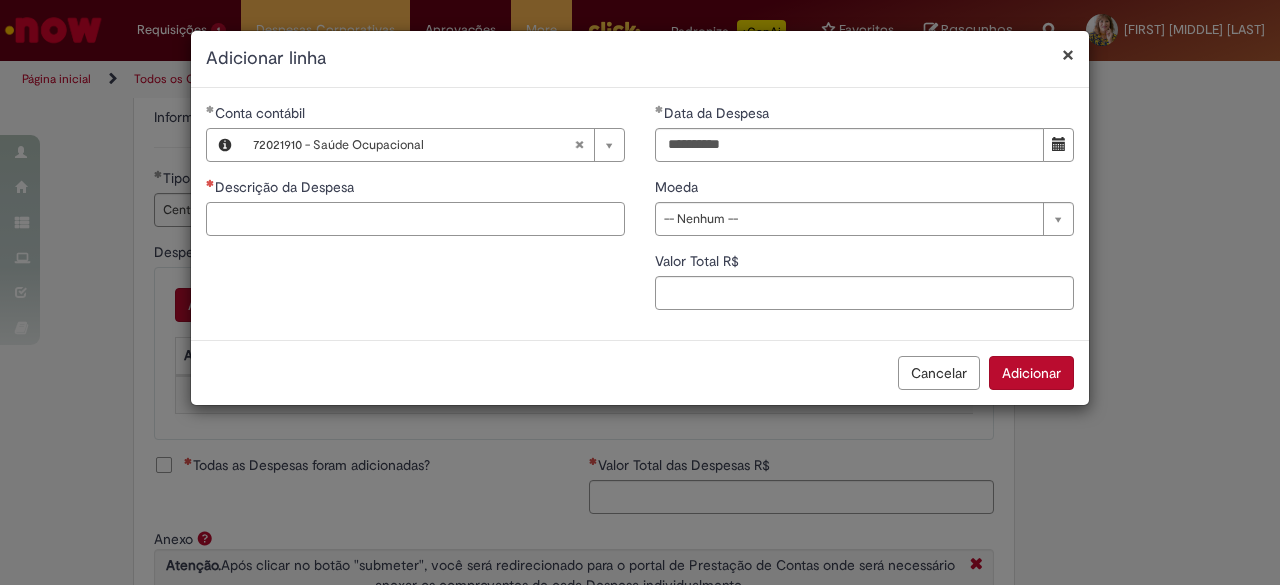 click on "Descrição da Despesa" at bounding box center [415, 219] 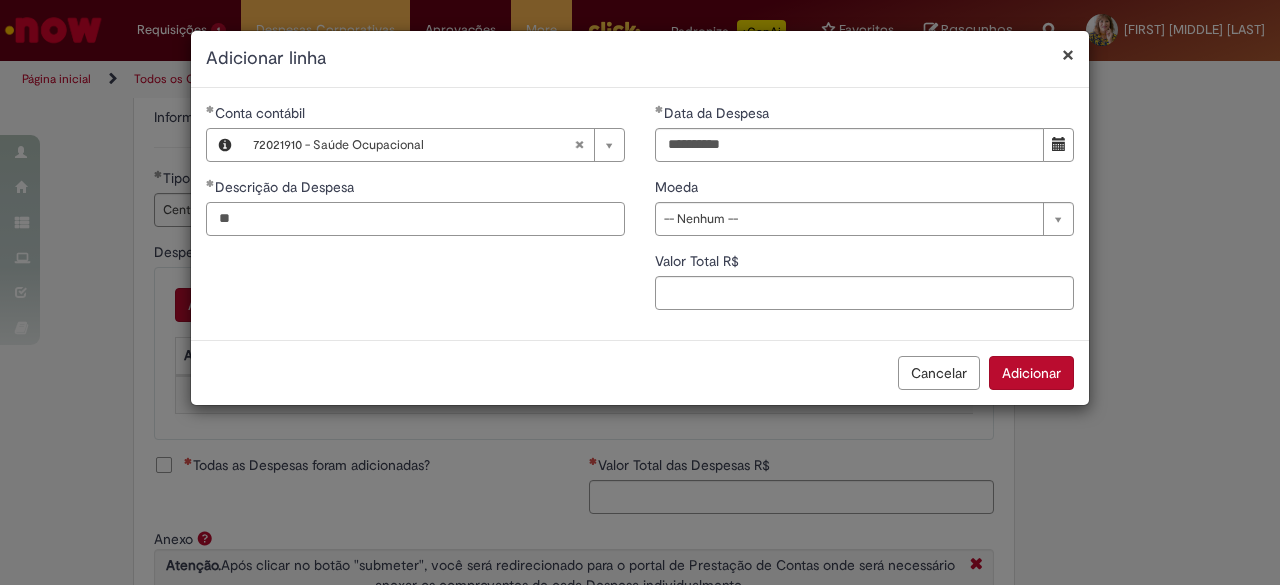 type on "*" 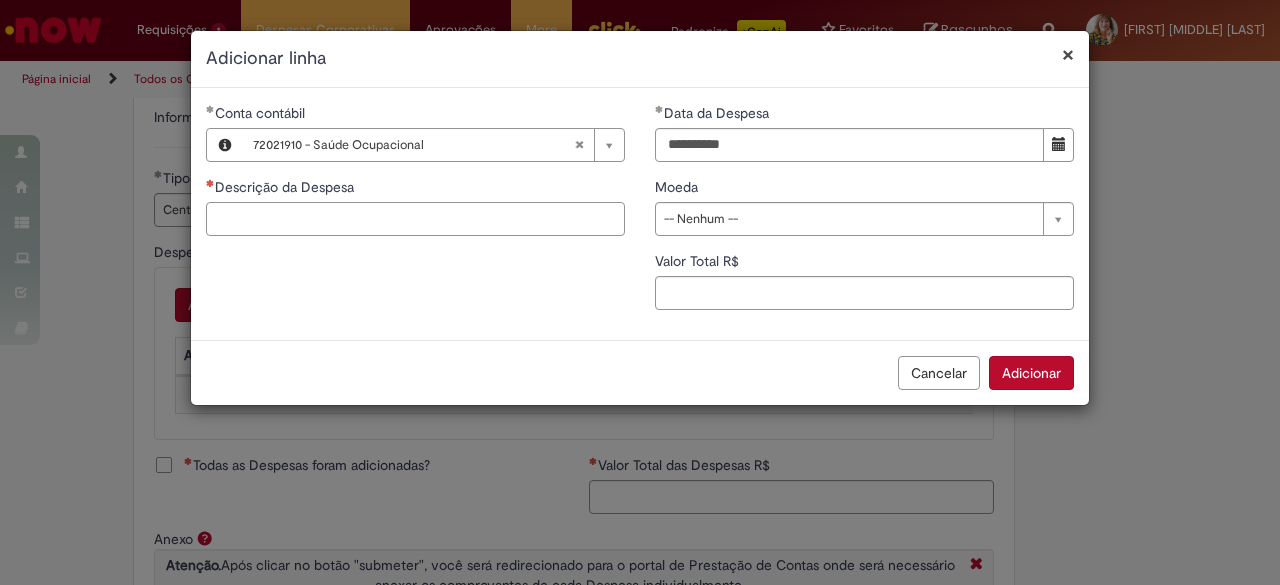 type on "*" 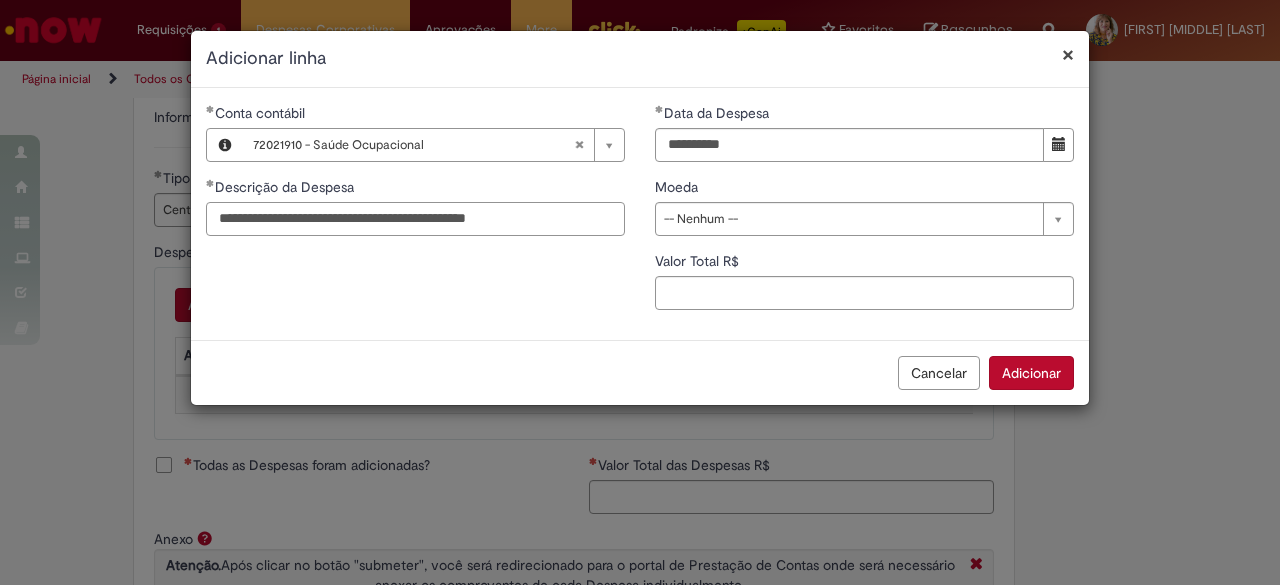 type on "**********" 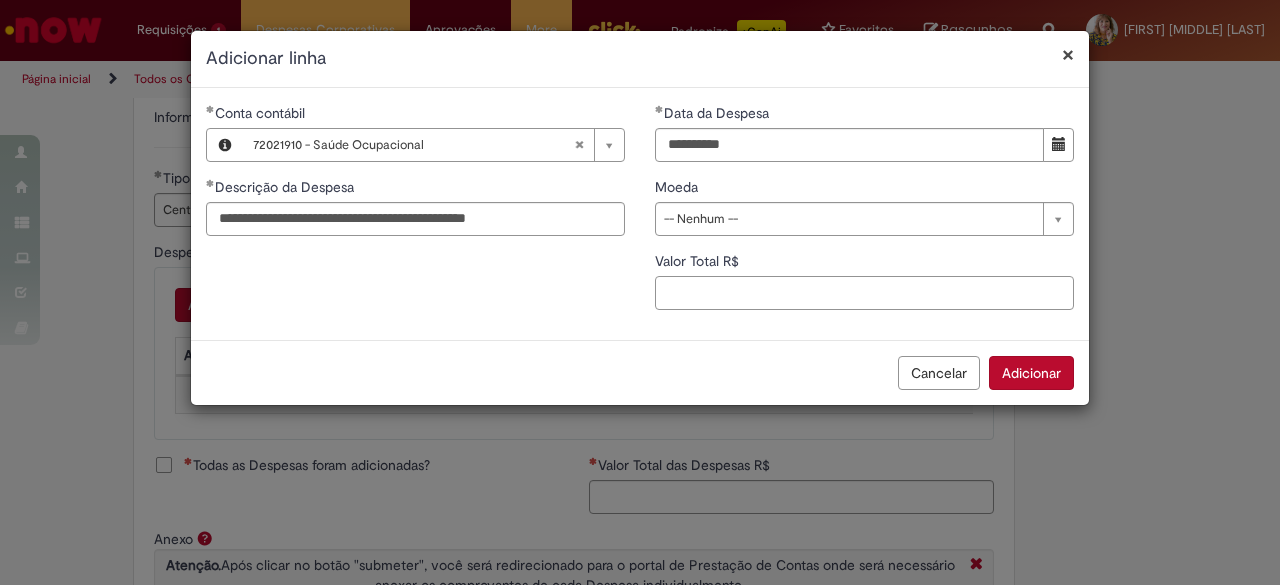 click on "Valor Total R$" at bounding box center [864, 293] 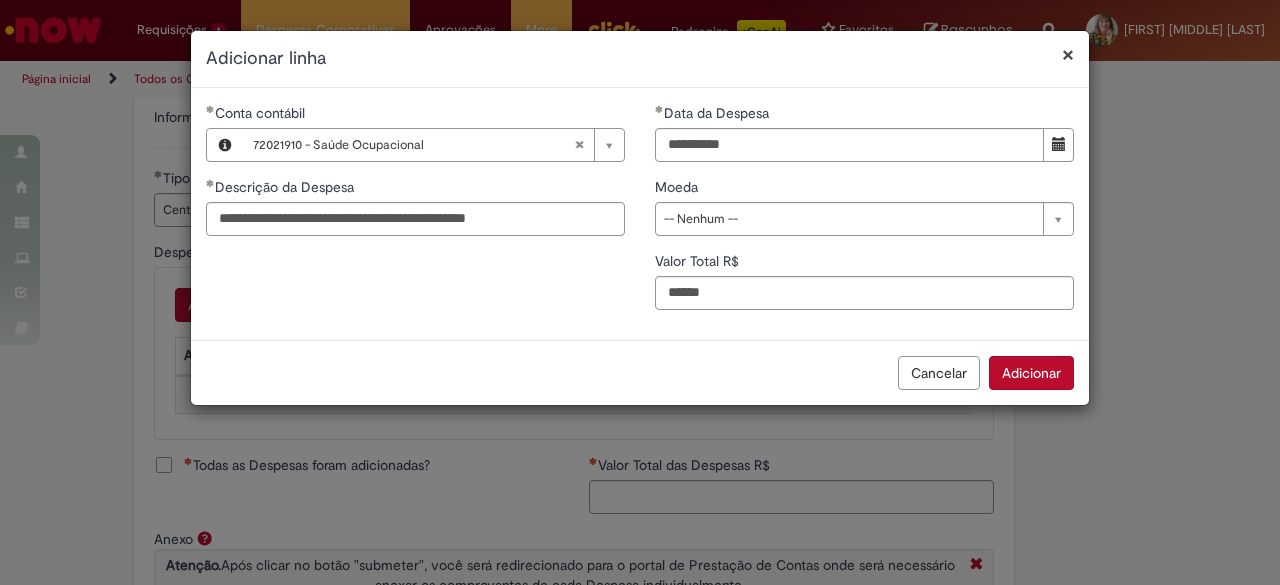 type on "******" 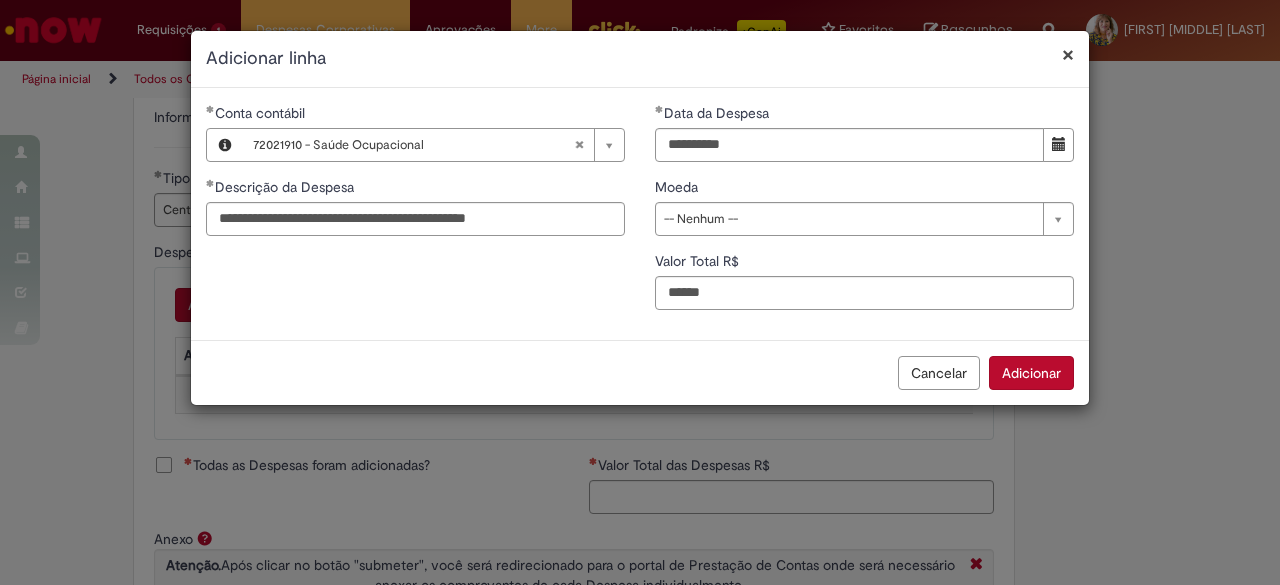 click on "Adicionar" at bounding box center (1031, 373) 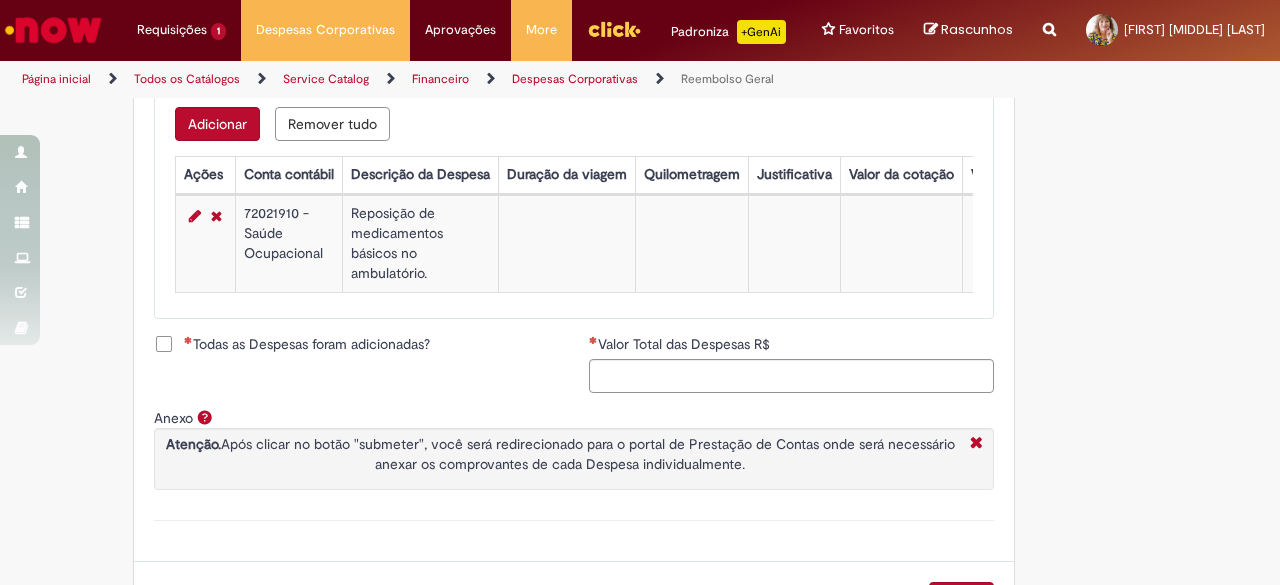 scroll, scrollTop: 981, scrollLeft: 0, axis: vertical 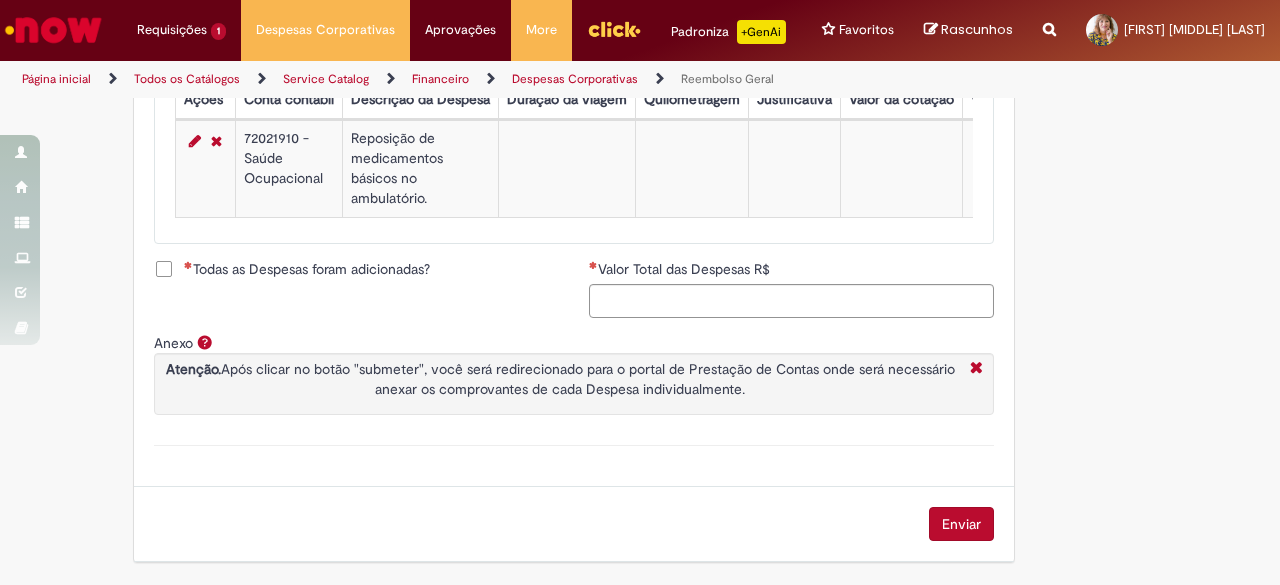 click on "Todas as Despesas foram adicionadas?" at bounding box center [307, 269] 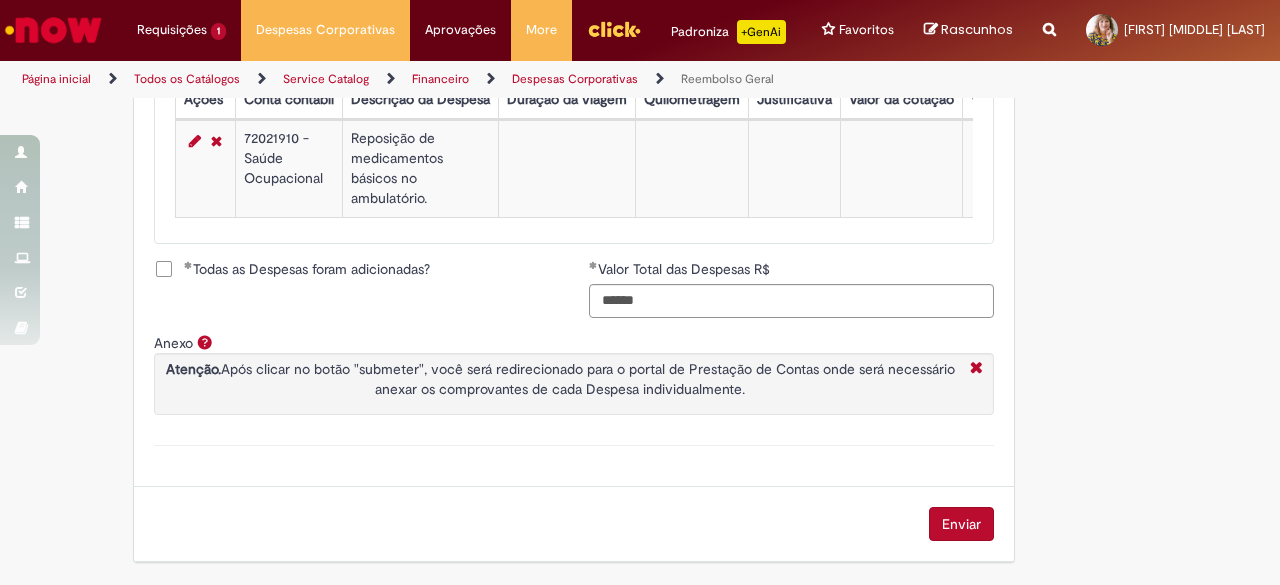 click on "Enviar" at bounding box center (961, 524) 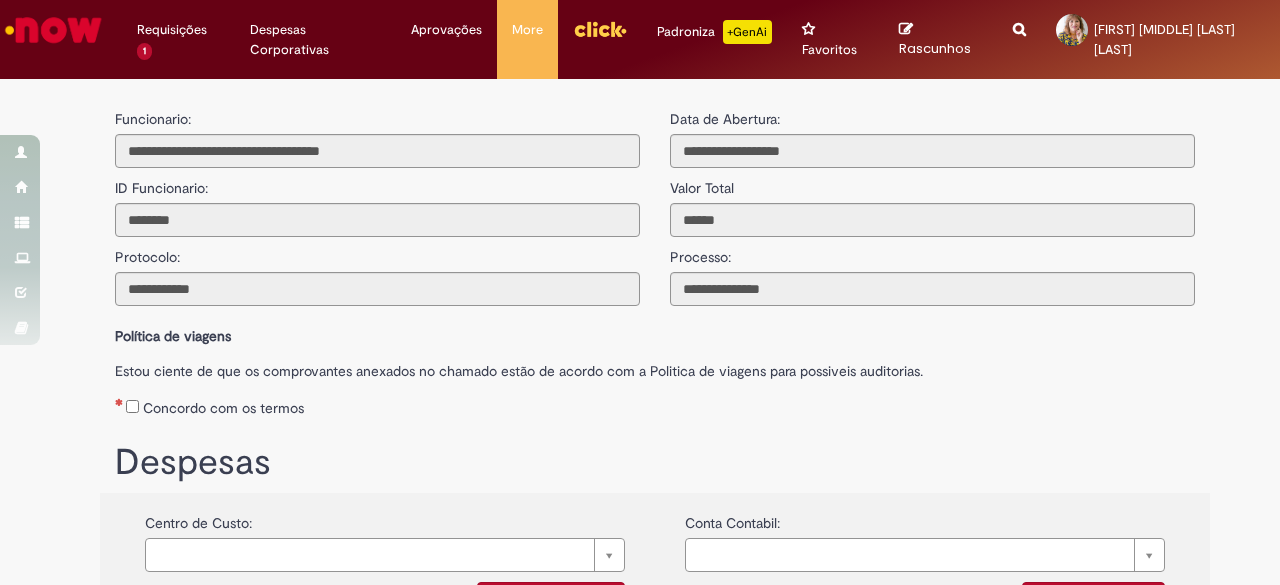 scroll, scrollTop: 0, scrollLeft: 0, axis: both 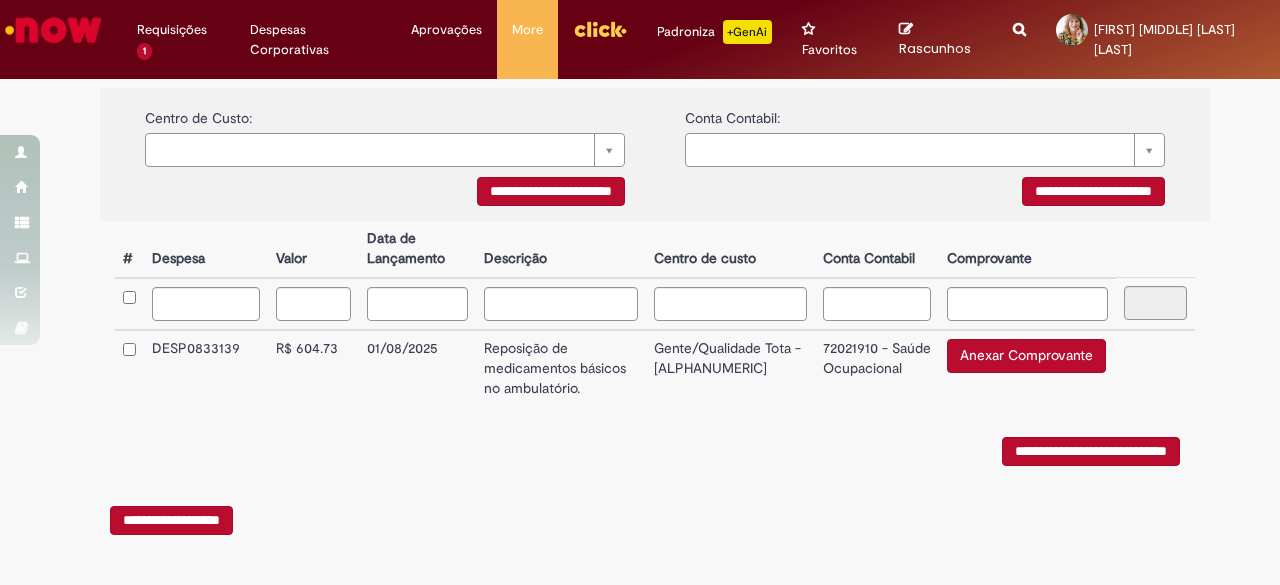 click on "Anexar Comprovante" at bounding box center (1026, 356) 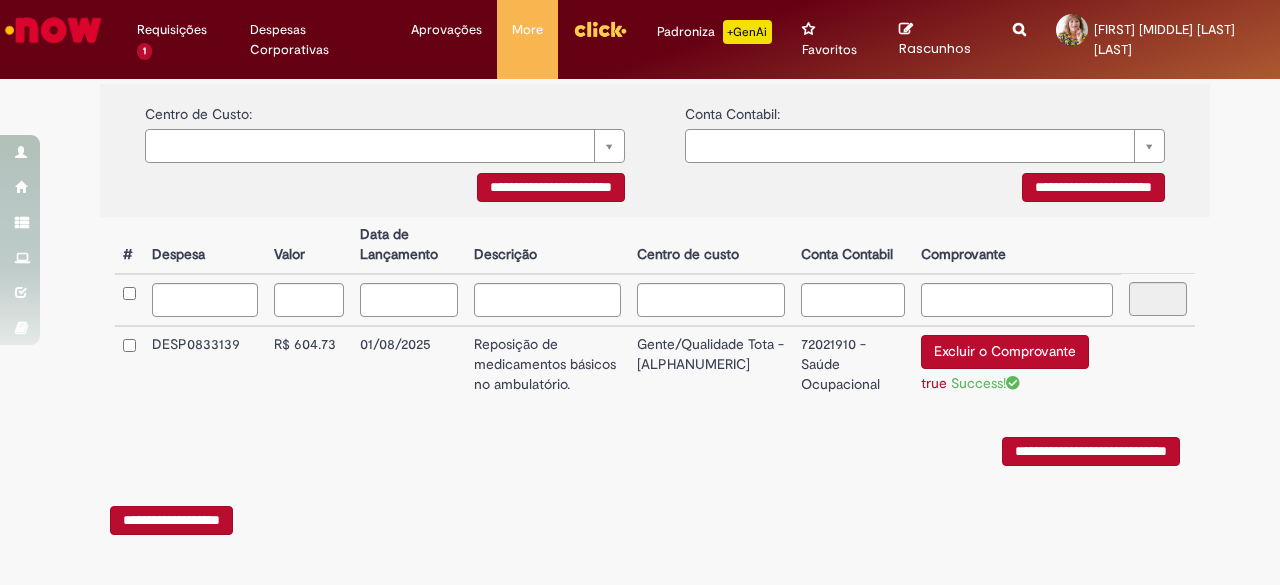 click on "**********" at bounding box center [1091, 451] 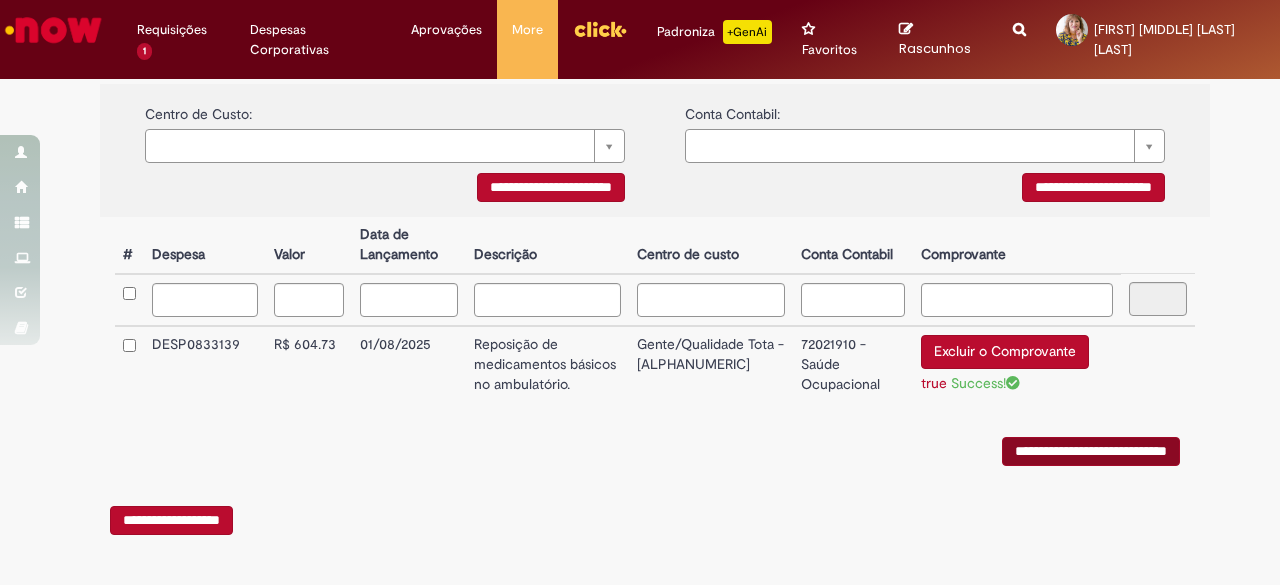 scroll, scrollTop: 0, scrollLeft: 0, axis: both 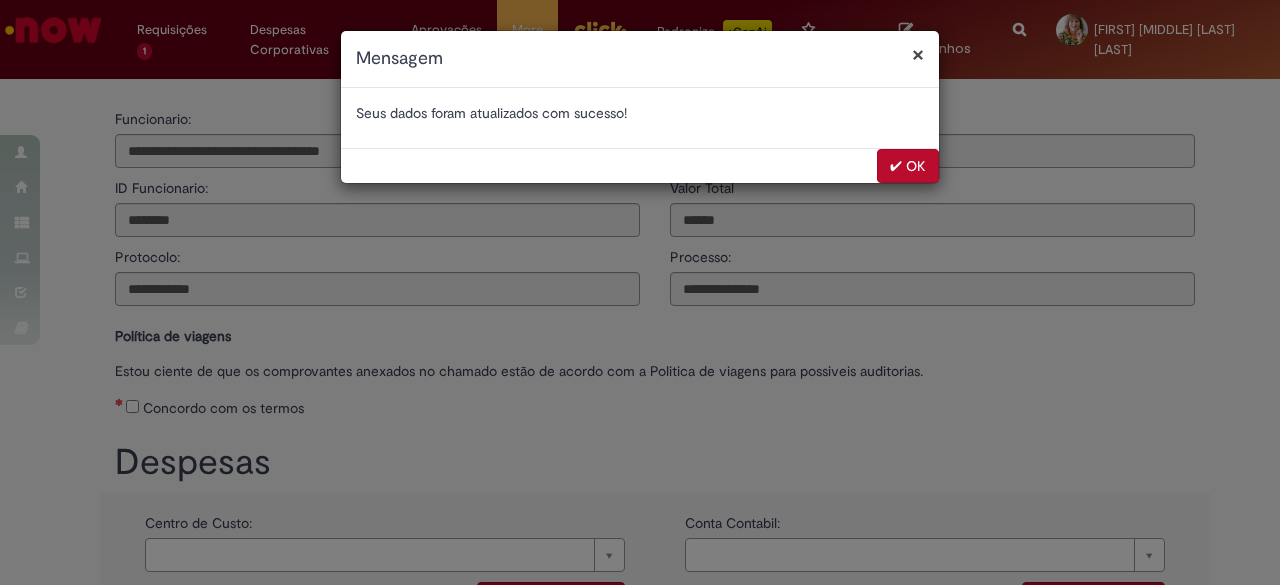 click on "✔ OK" at bounding box center (908, 166) 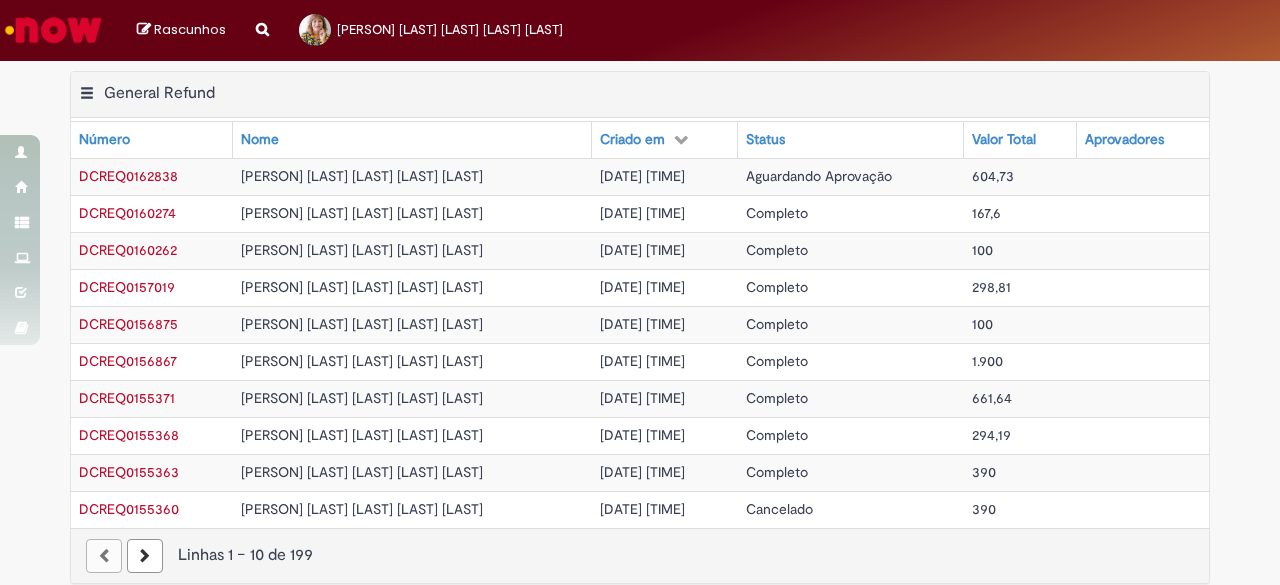 scroll, scrollTop: 0, scrollLeft: 0, axis: both 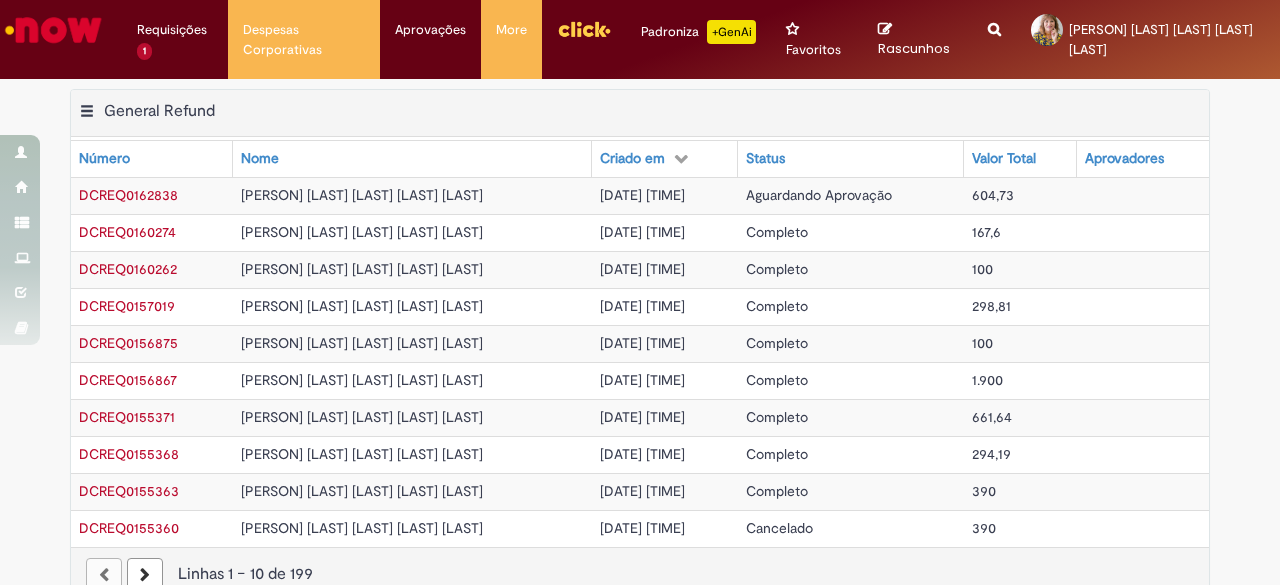 click at bounding box center (584, 29) 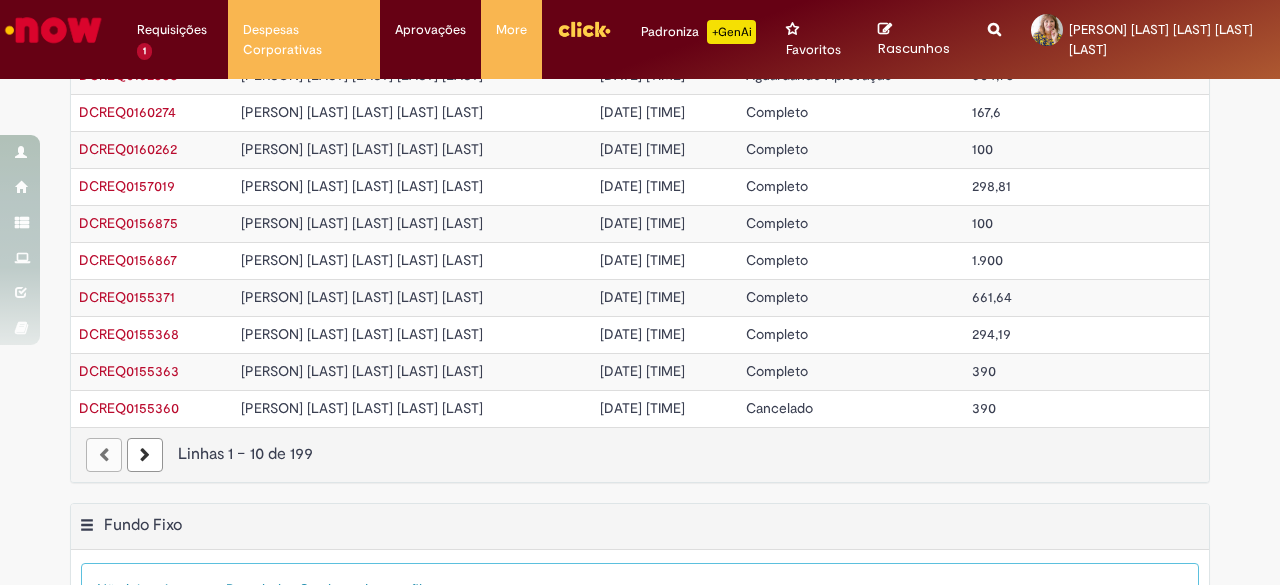 scroll, scrollTop: 0, scrollLeft: 0, axis: both 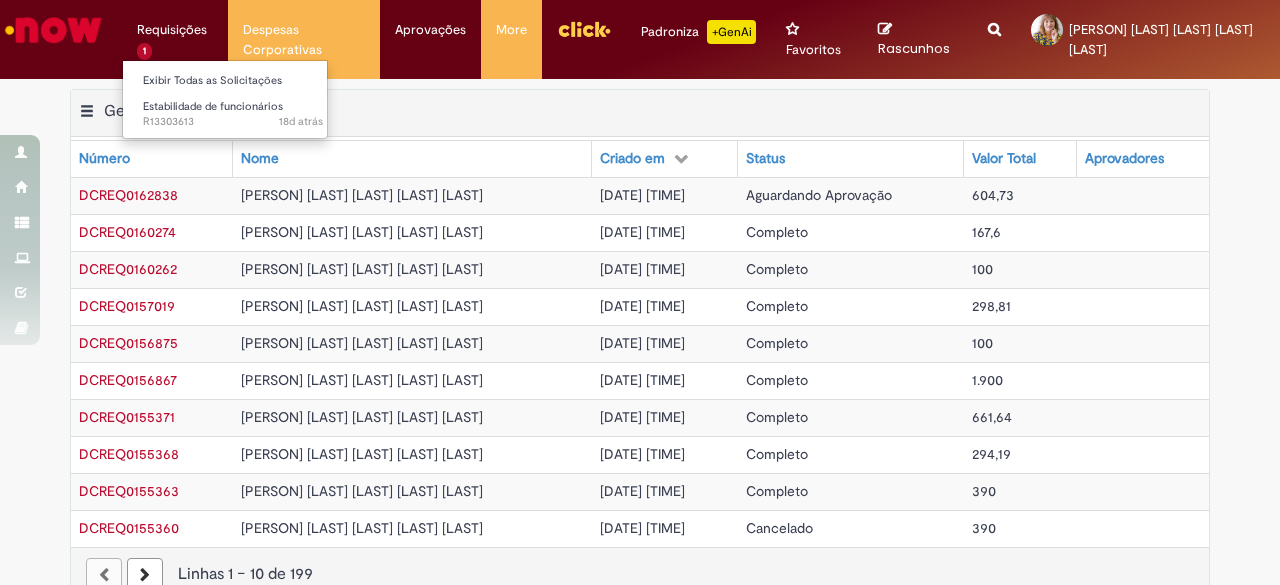 click on "Exibir Todas as Solicitações
Estabilidade de funcionários
18d atrás 18 dias atrás  R13303613" at bounding box center (225, 99) 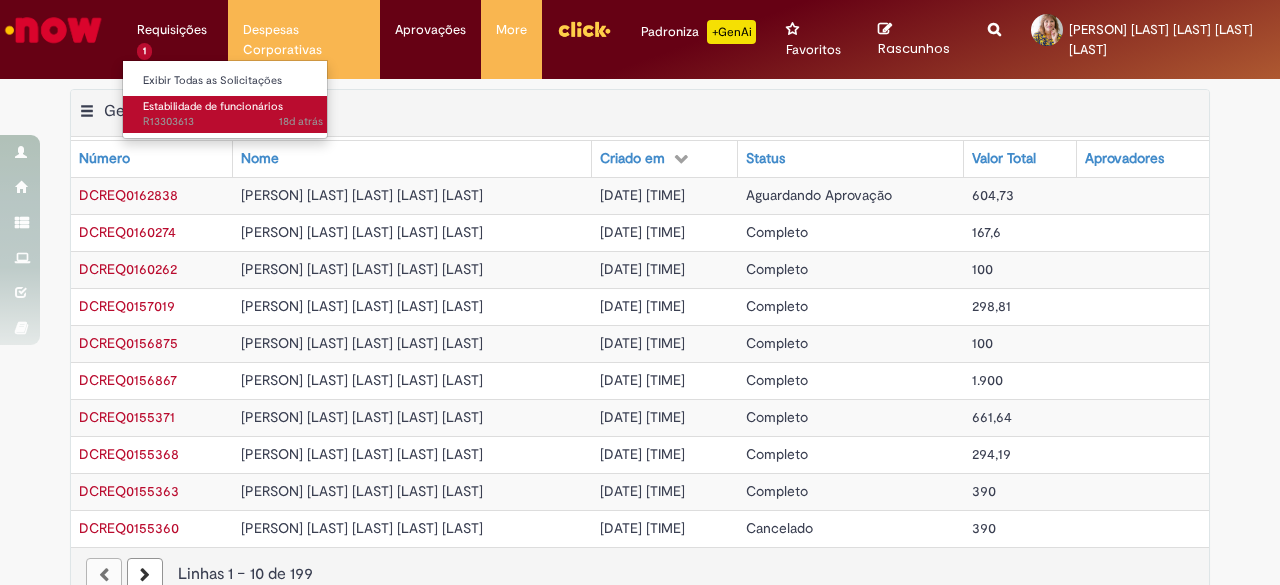 click on "Estabilidade de funcionários" at bounding box center [213, 106] 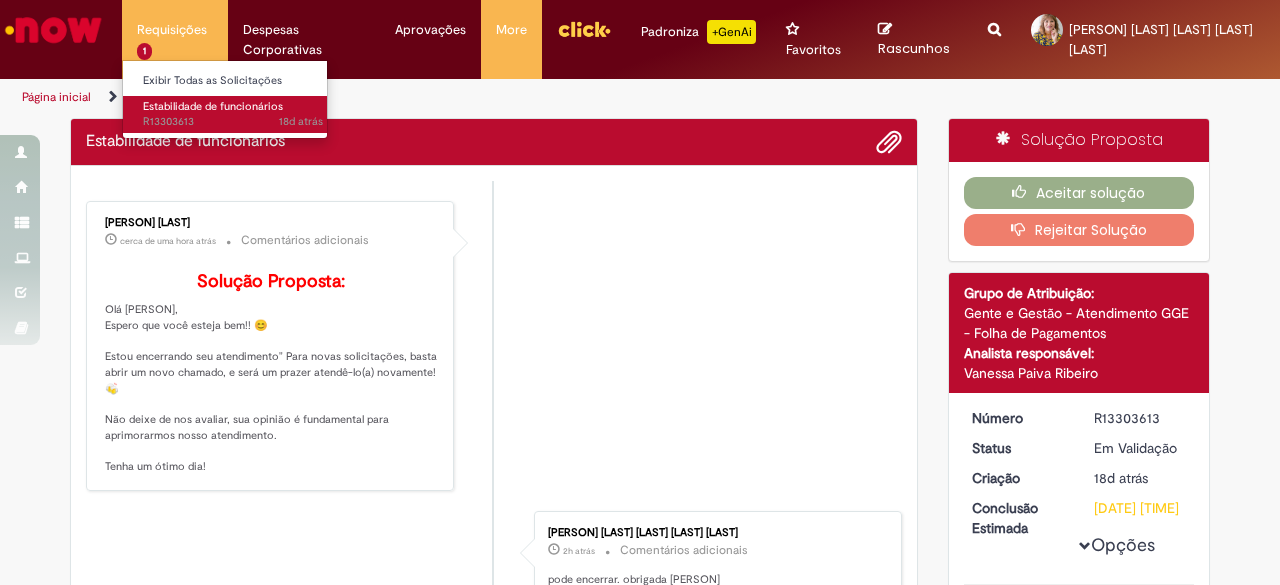 click on "18d atrás 18 dias atrás  R13303613" at bounding box center [233, 122] 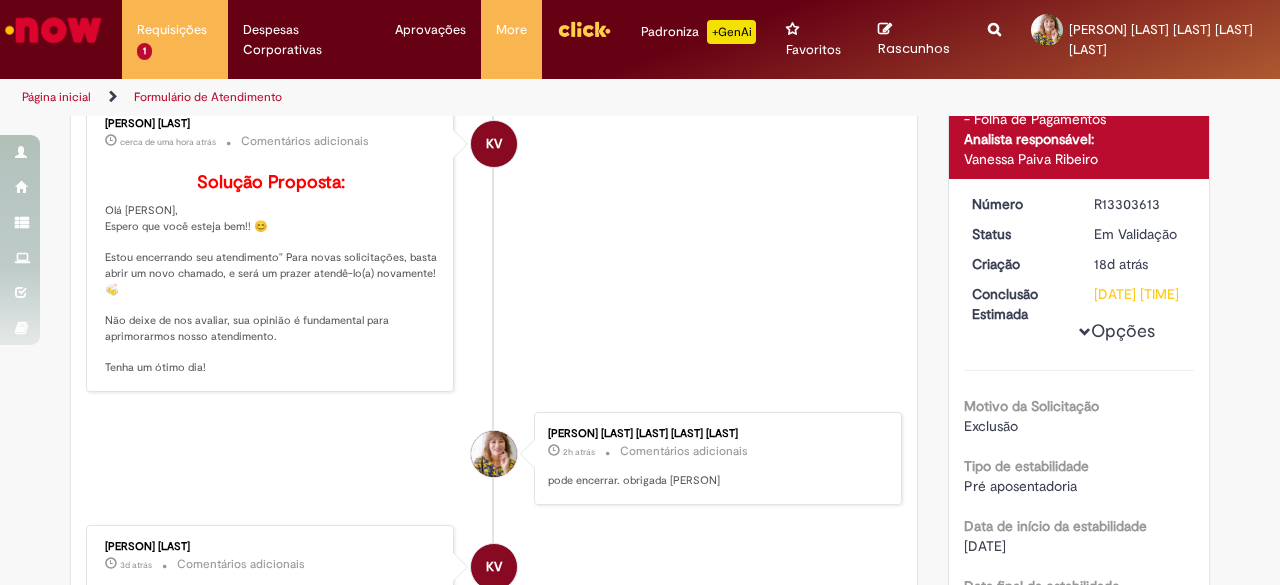 scroll, scrollTop: 0, scrollLeft: 0, axis: both 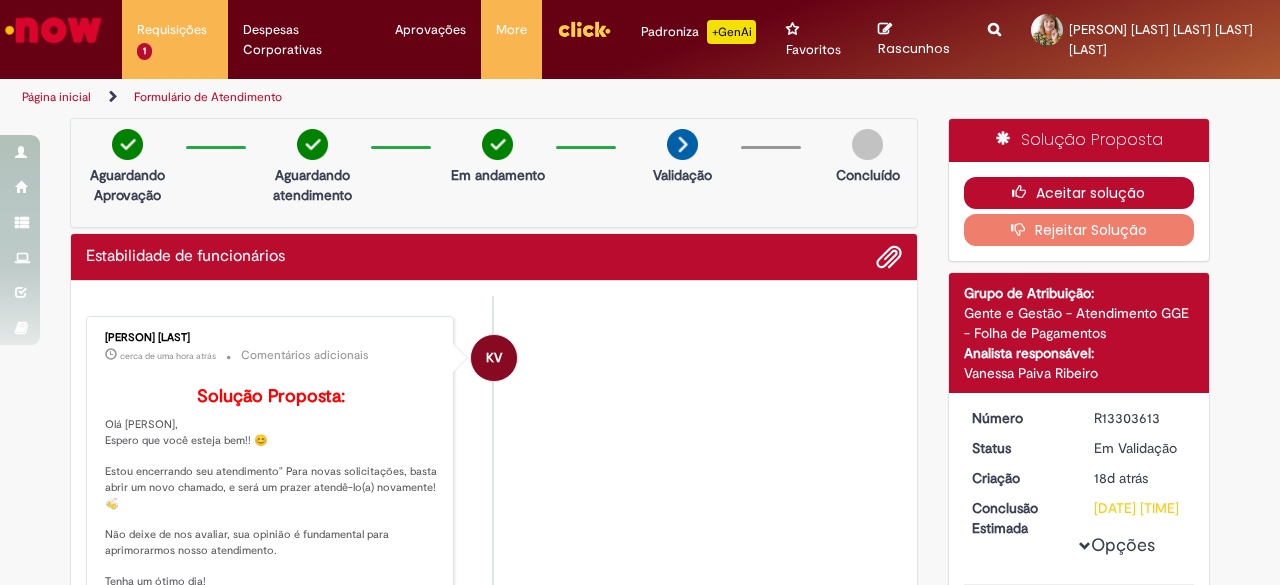 click on "Aceitar solução" at bounding box center [1079, 193] 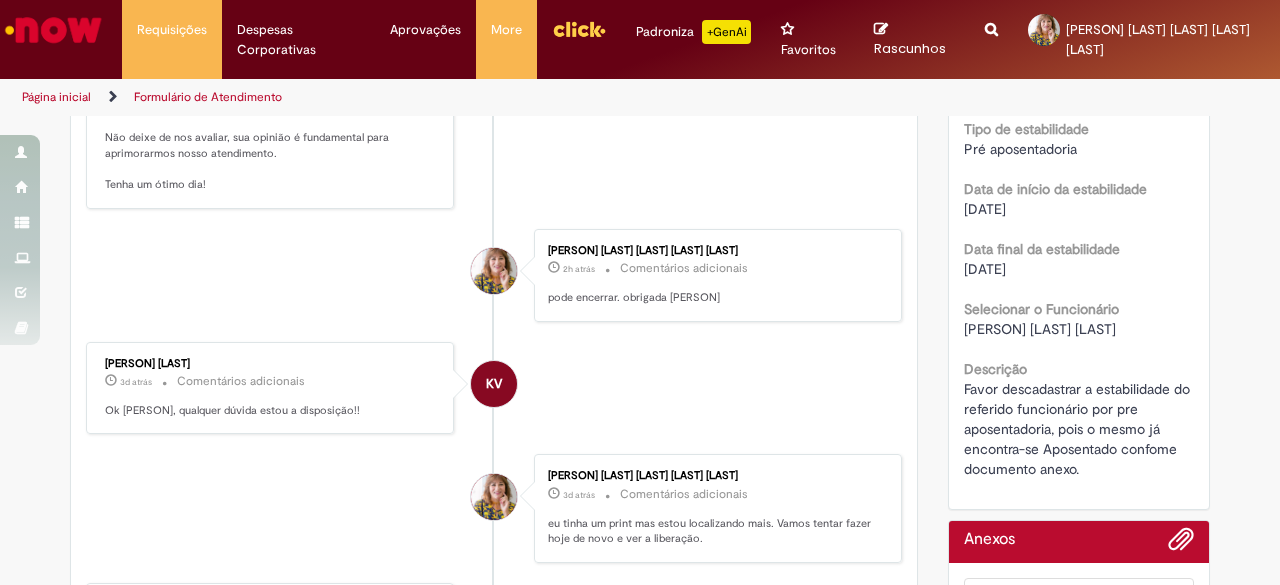 scroll, scrollTop: 400, scrollLeft: 0, axis: vertical 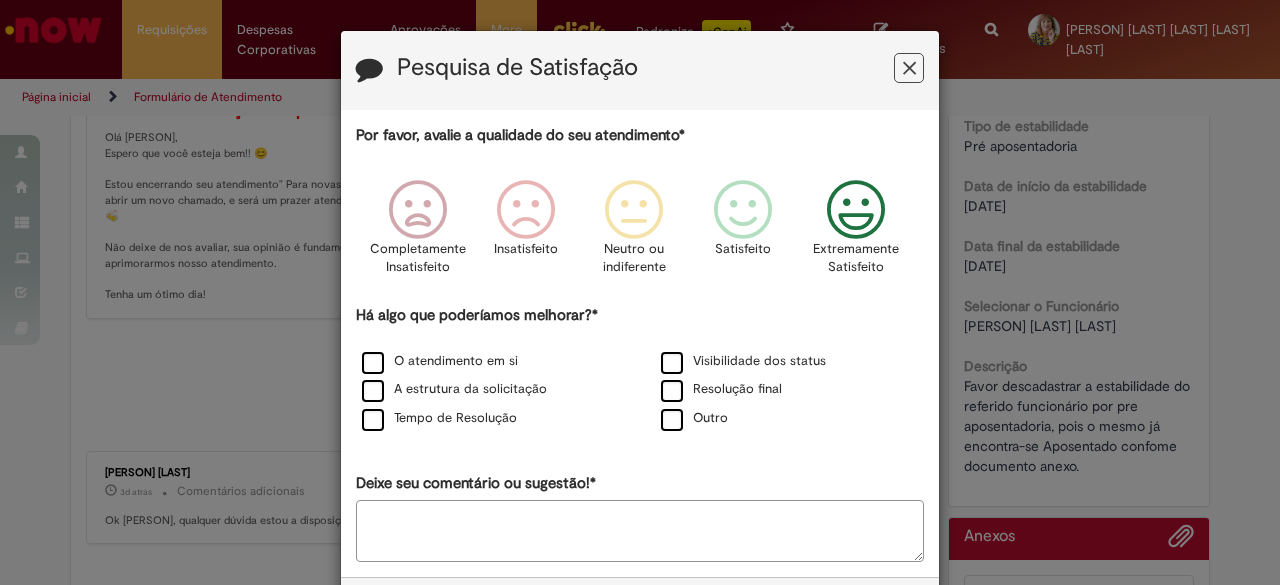 click at bounding box center [856, 210] 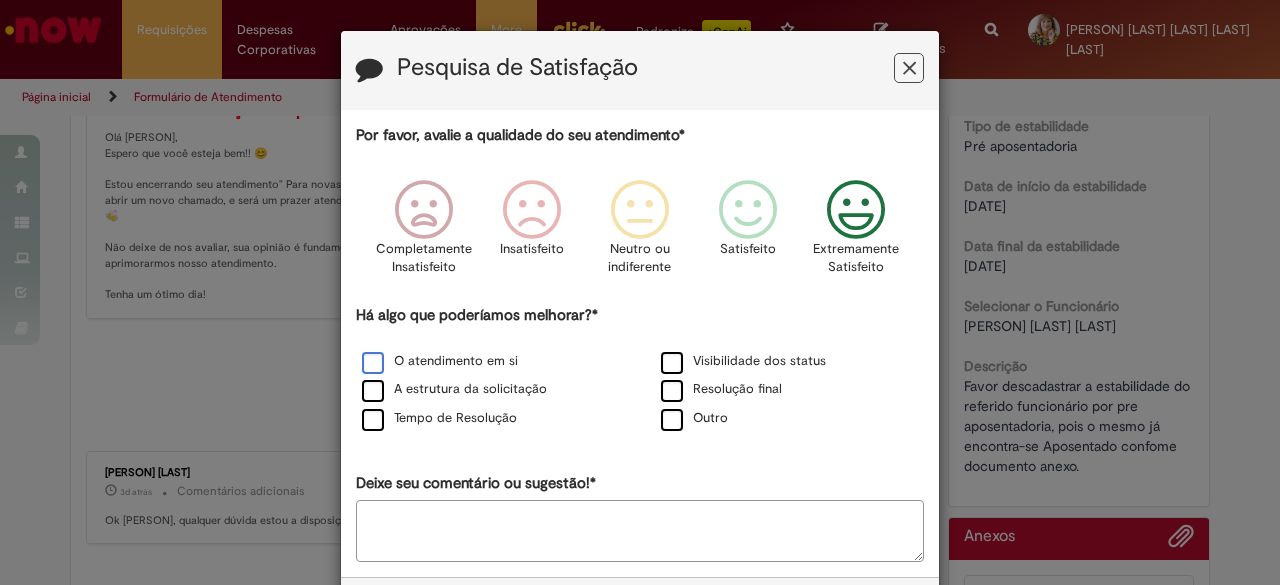 click on "O atendimento em si" at bounding box center (440, 361) 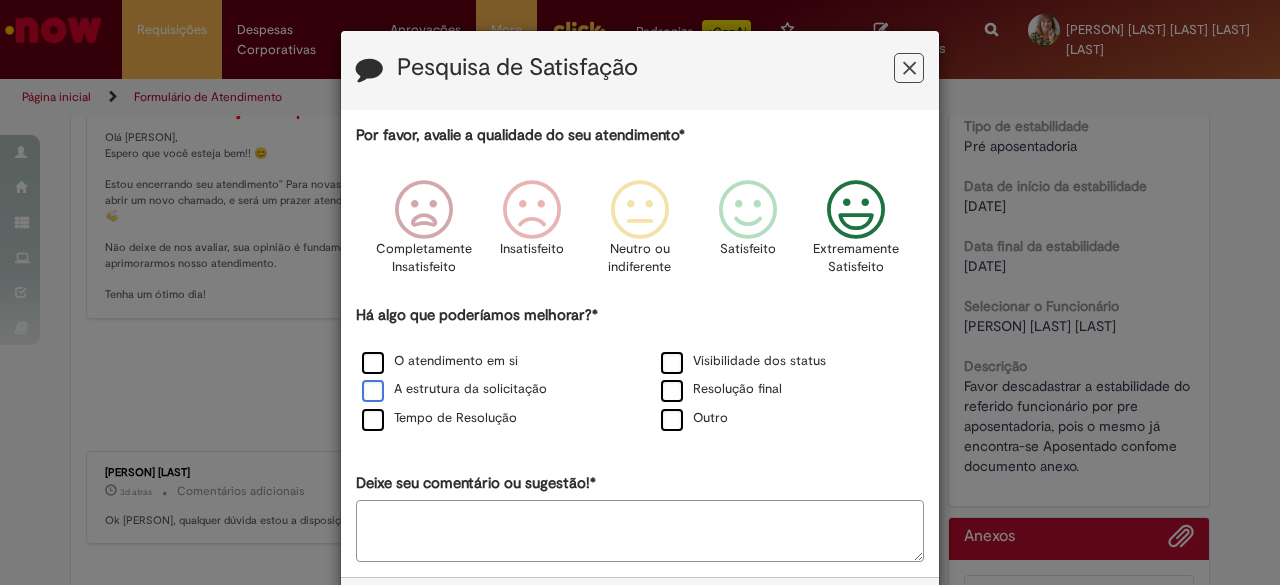 click on "A estrutura da solicitação" at bounding box center (454, 389) 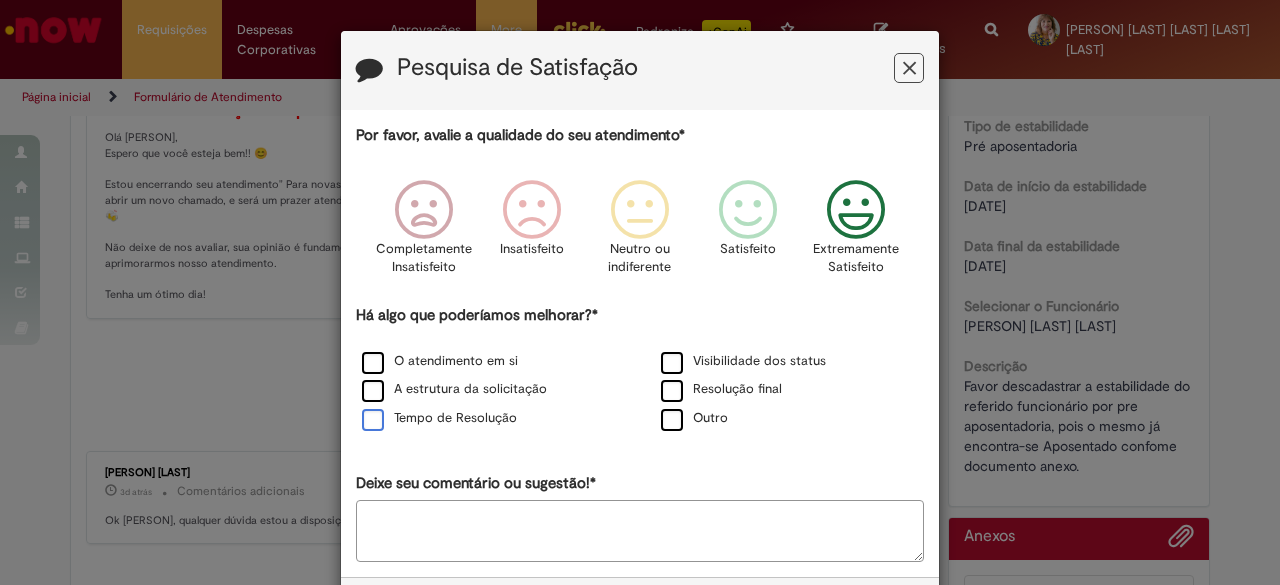 click on "Tempo de Resolução" at bounding box center (490, 419) 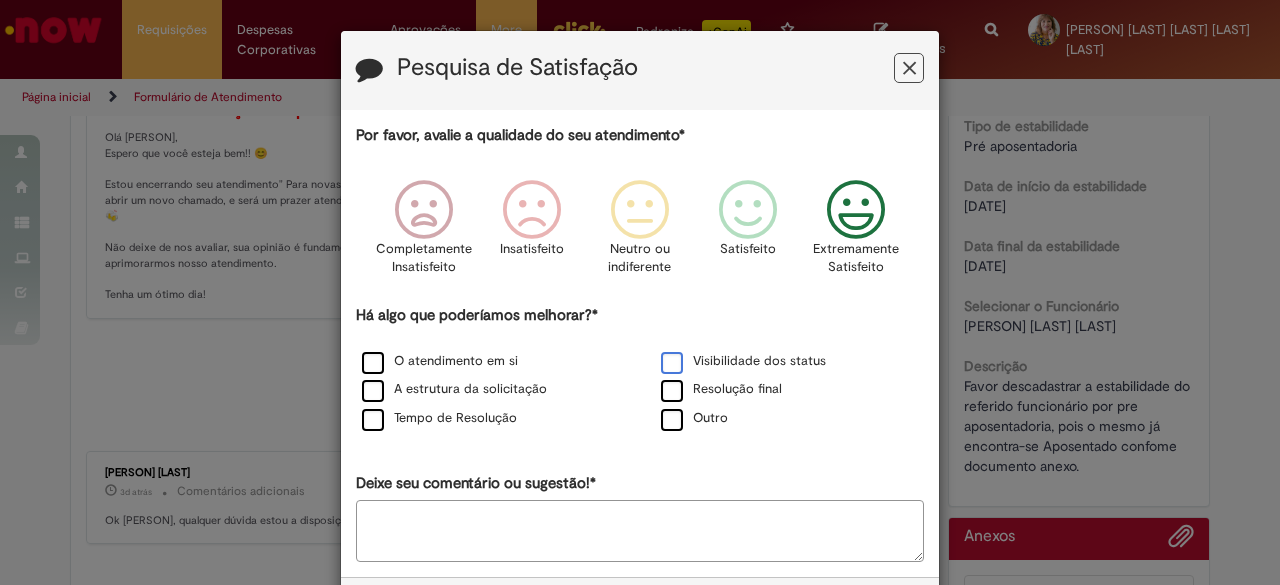 click on "Visibilidade dos status" at bounding box center (743, 361) 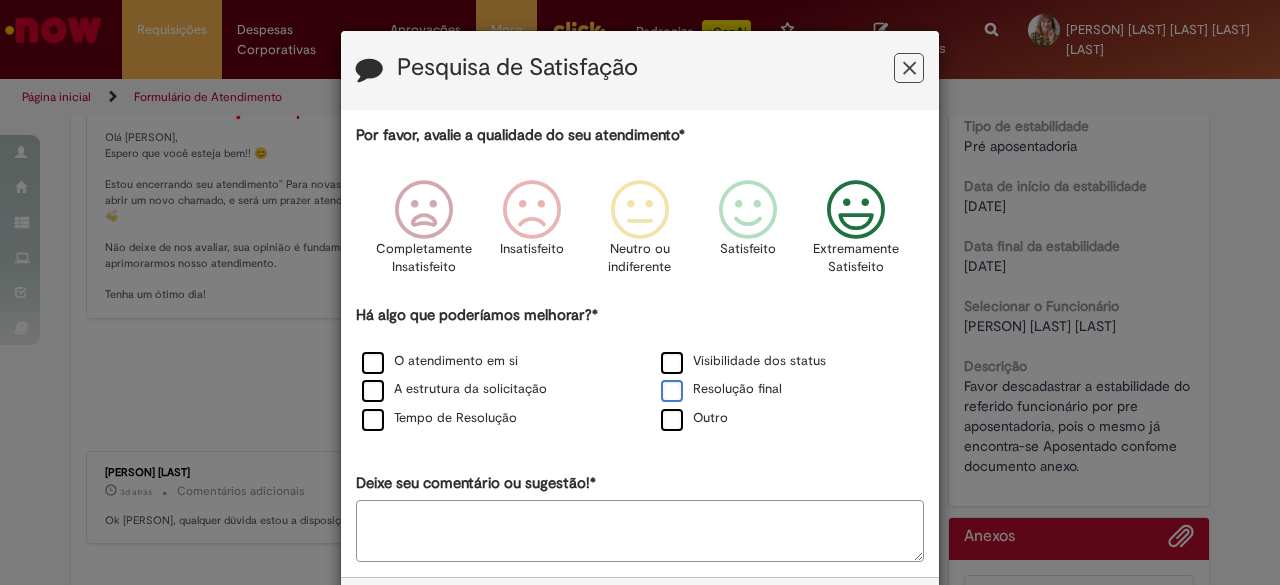 click on "Resolução final" at bounding box center [721, 389] 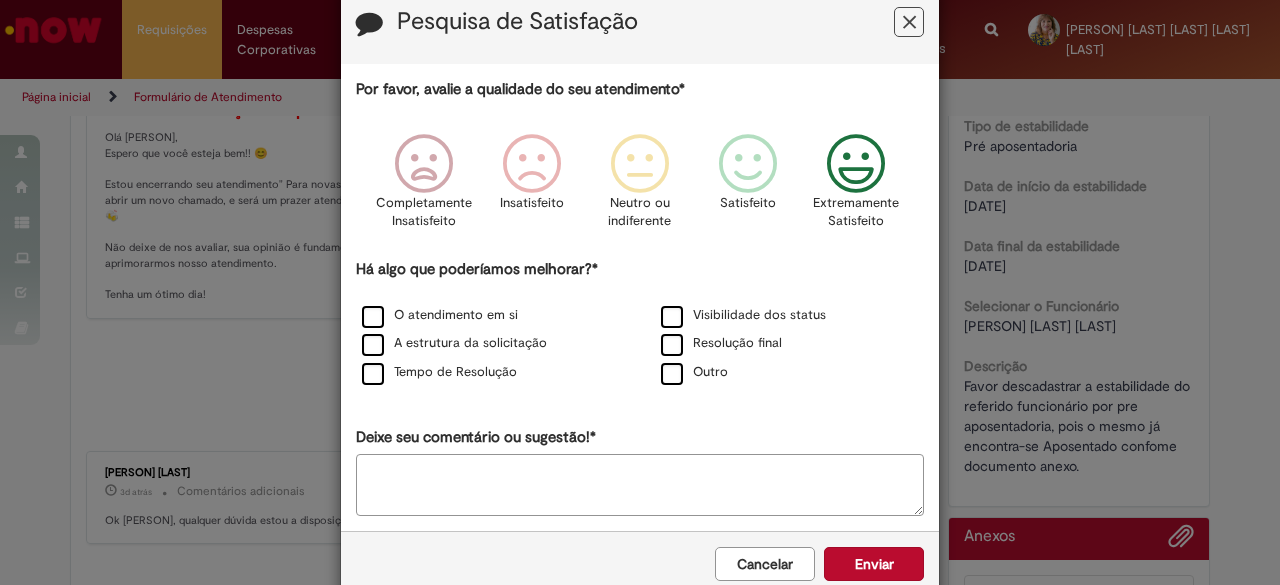 scroll, scrollTop: 85, scrollLeft: 0, axis: vertical 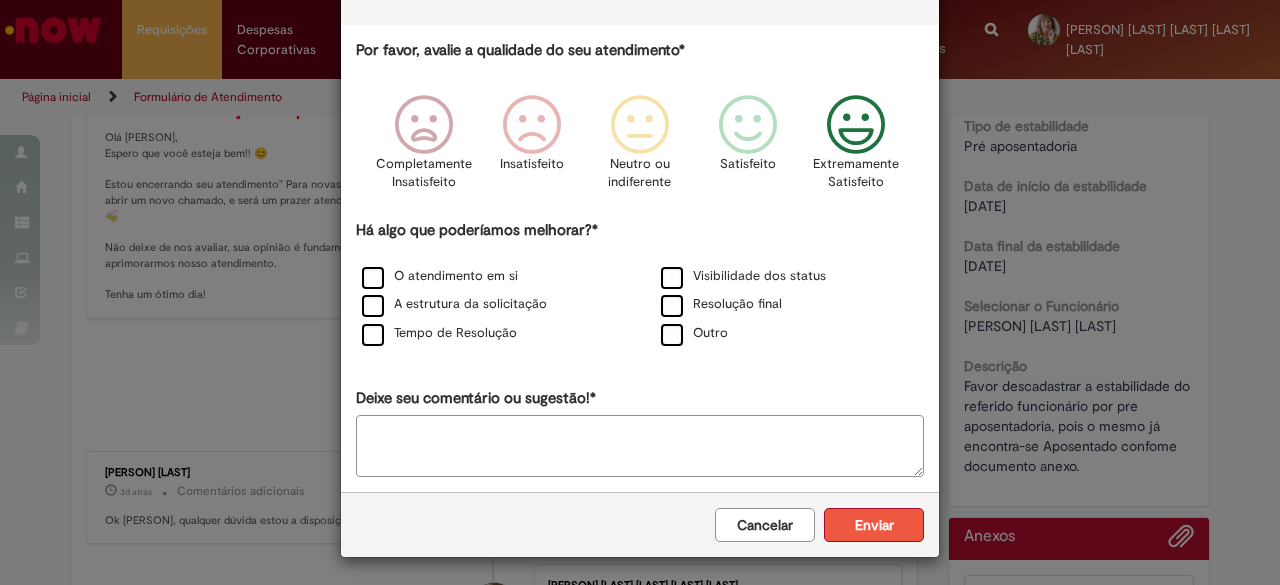 click on "Enviar" at bounding box center (874, 525) 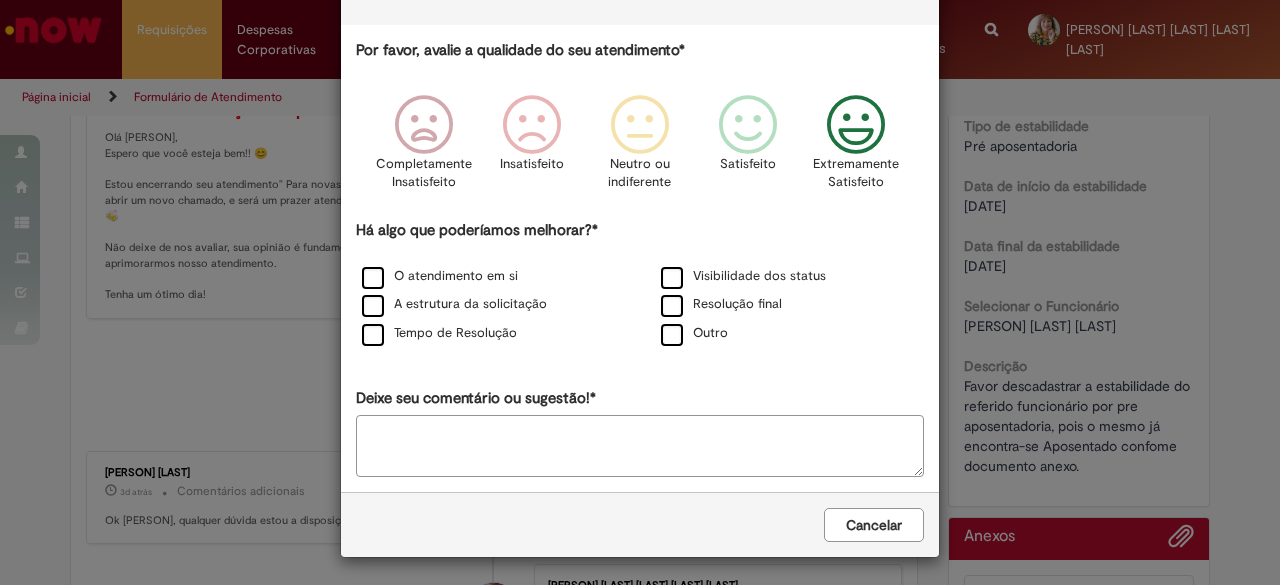 scroll, scrollTop: 0, scrollLeft: 0, axis: both 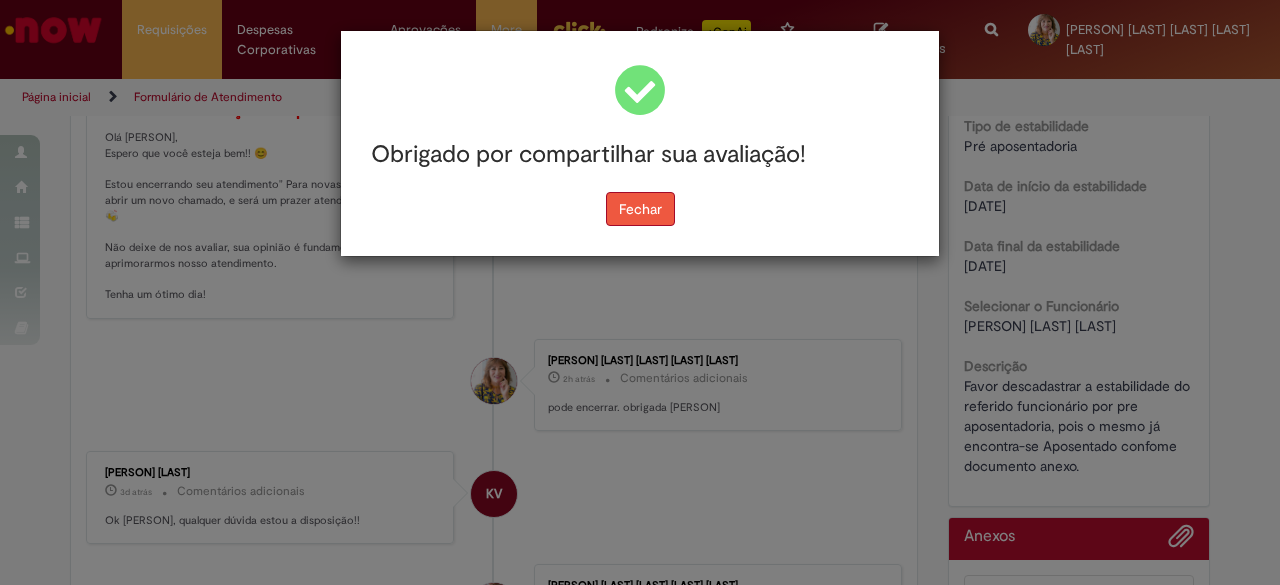 click on "Fechar" at bounding box center (640, 209) 